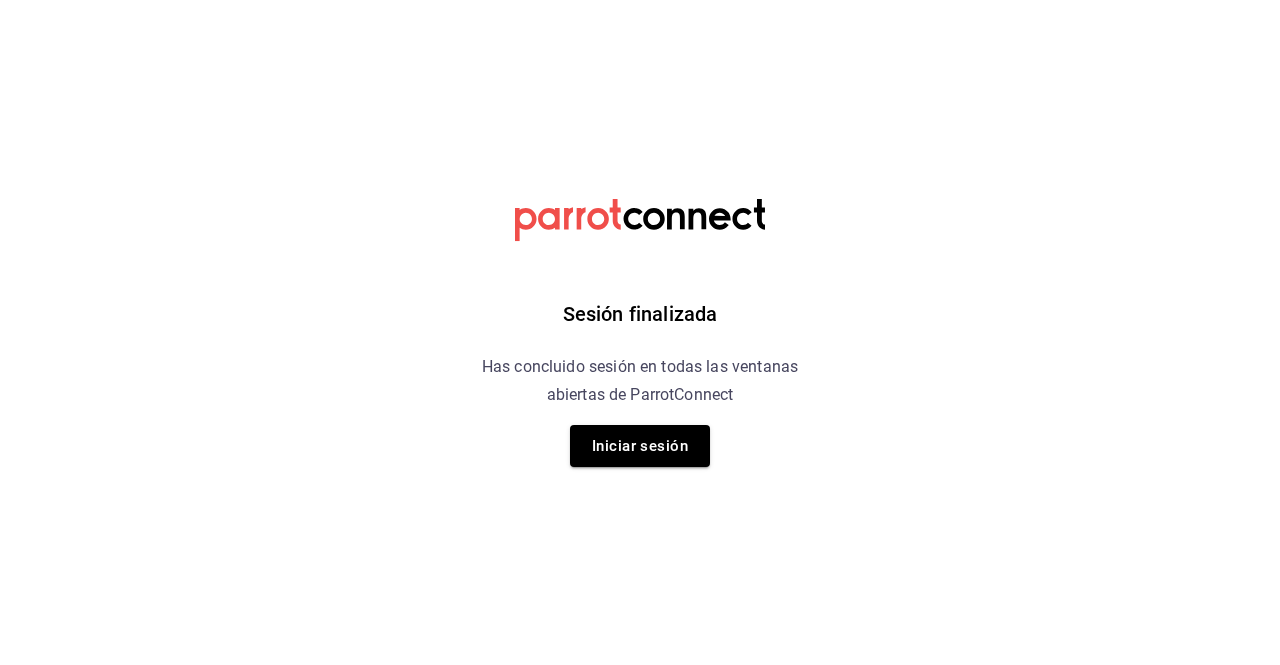 scroll, scrollTop: 0, scrollLeft: 0, axis: both 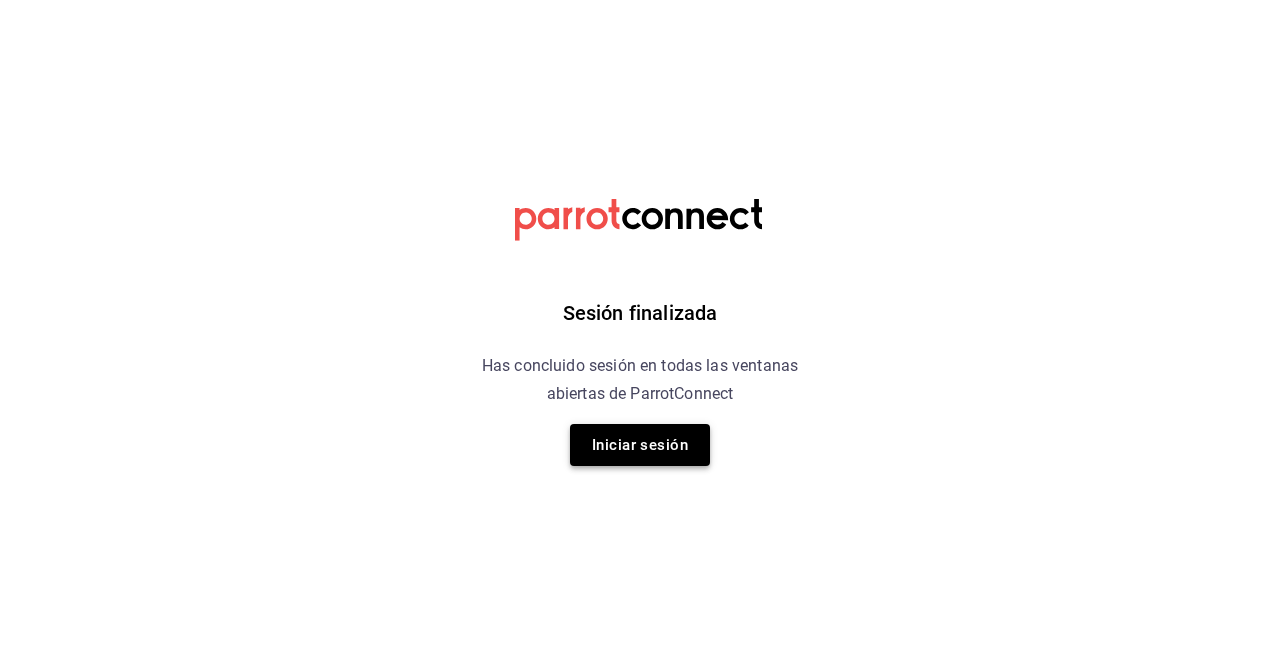 click on "Iniciar sesión" at bounding box center [640, 445] 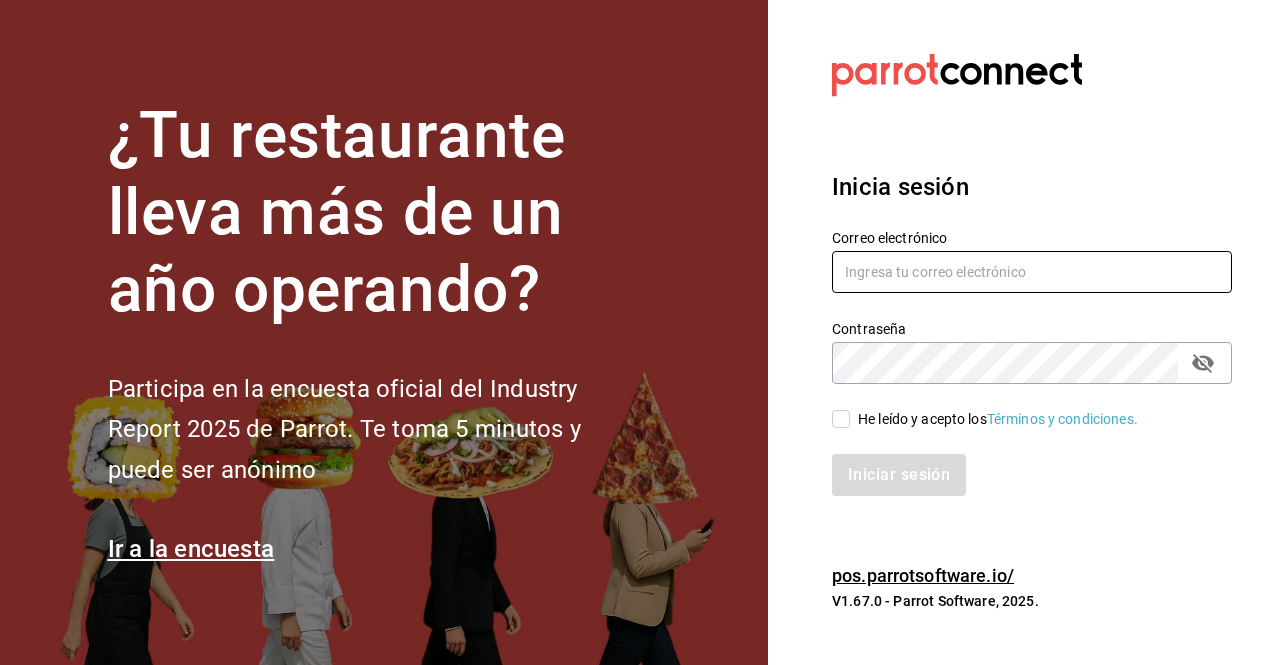 click at bounding box center (1032, 272) 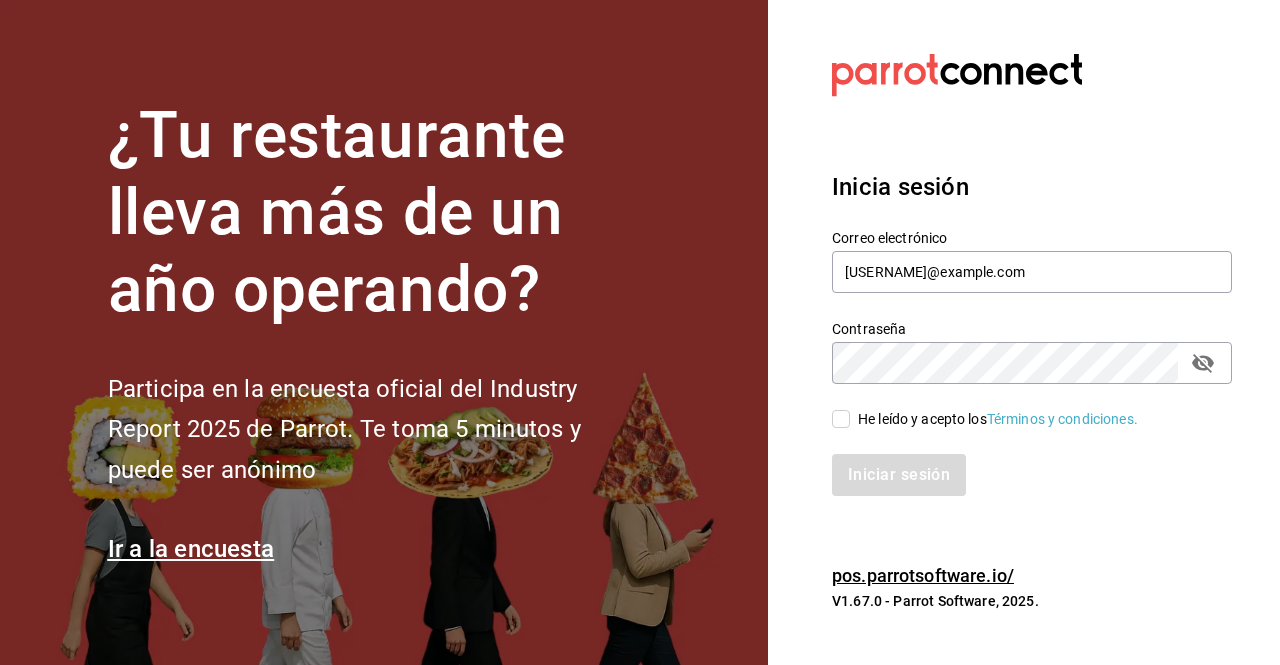 click on "He leído y acepto los  Términos y condiciones." at bounding box center [994, 419] 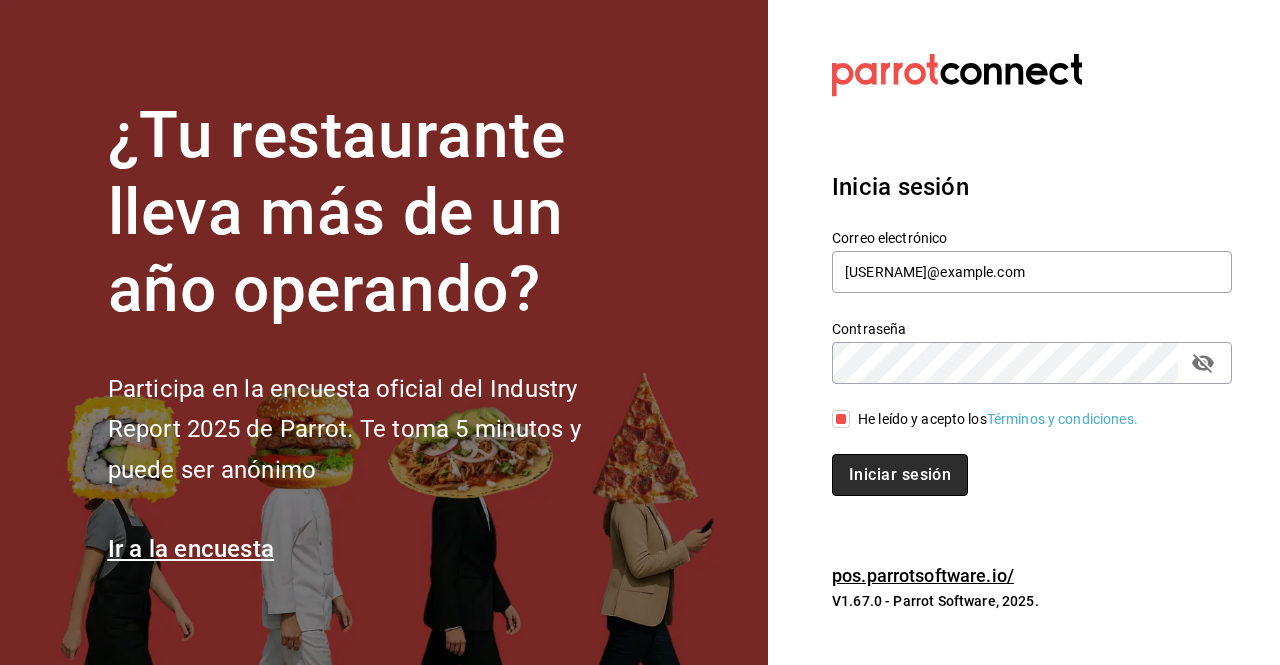 click on "Iniciar sesión" at bounding box center [900, 475] 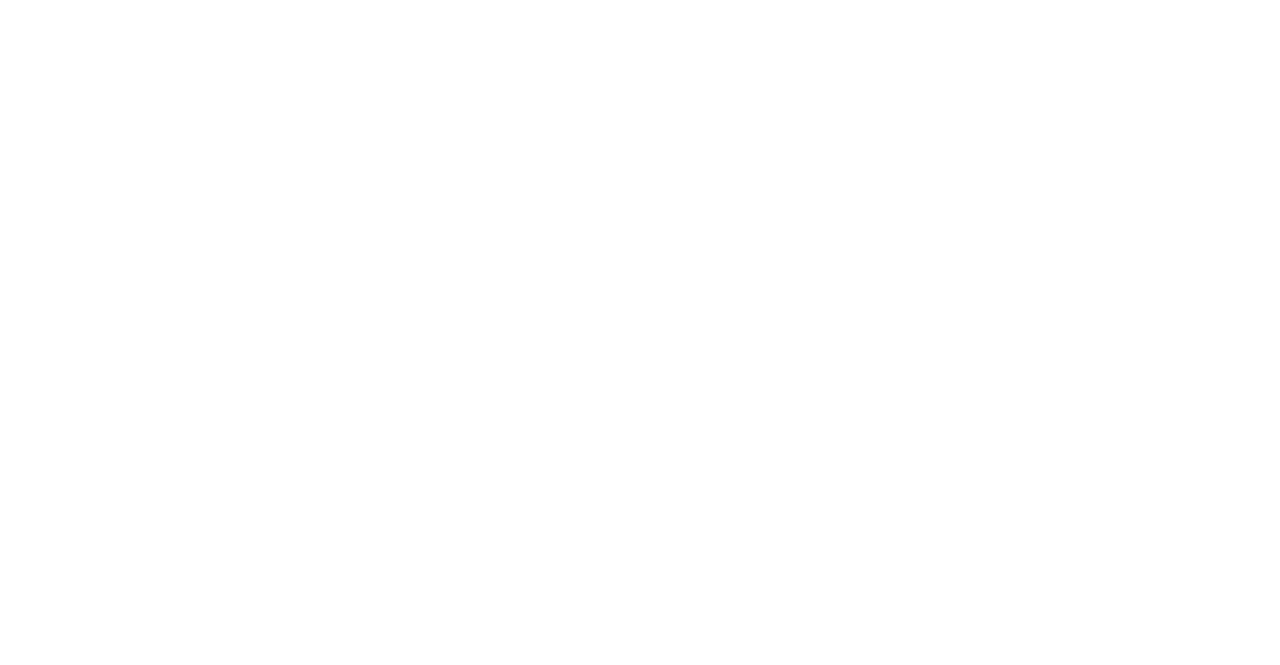 scroll, scrollTop: 0, scrollLeft: 0, axis: both 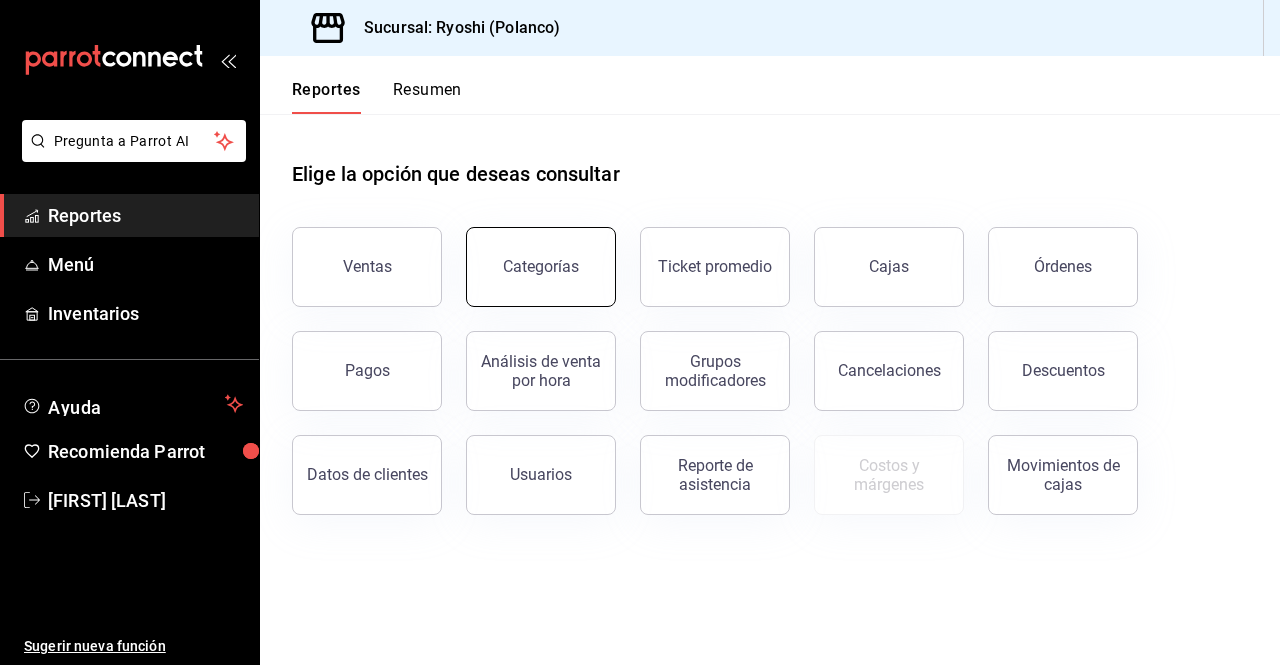click on "Categorías" at bounding box center (541, 266) 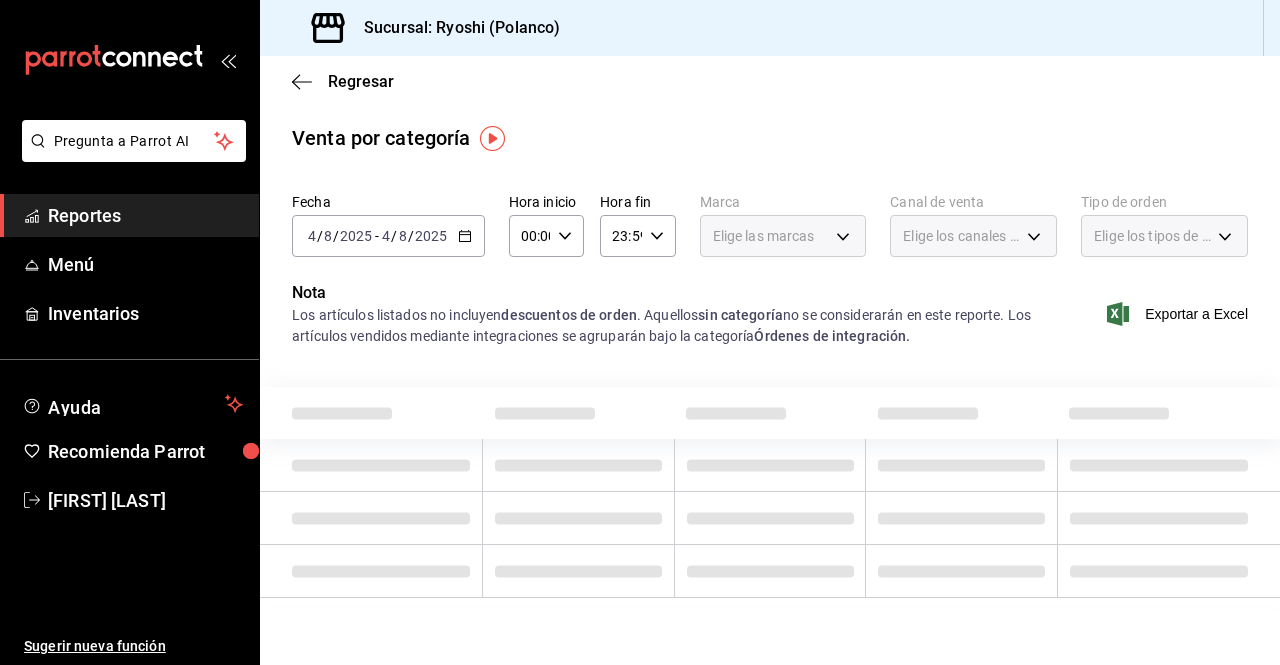 click on "Fecha [DATE] [DATE] - [DATE] [DATE] Hora inicio [TIME] Hora inicio Hora fin [TIME] Hora fin Marca Elige las marcas Canal de venta Elige los canales de venta Tipo de orden Elige los tipos de orden" at bounding box center [770, 233] 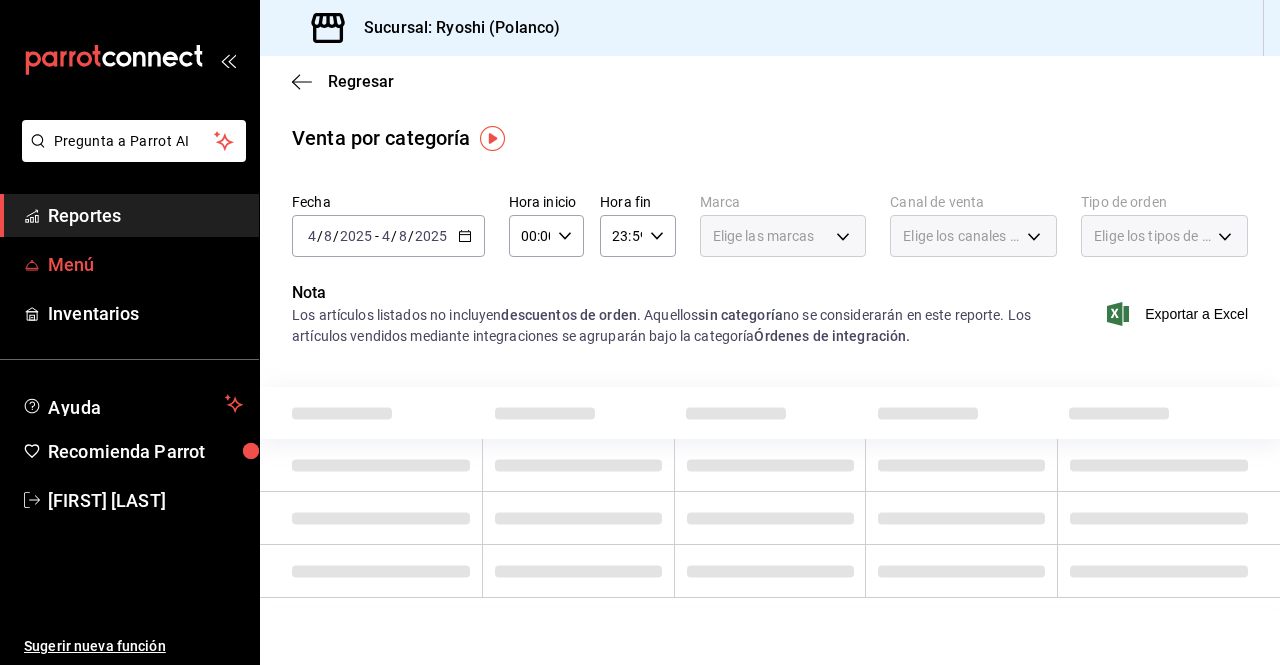 click on "Menú" at bounding box center (145, 264) 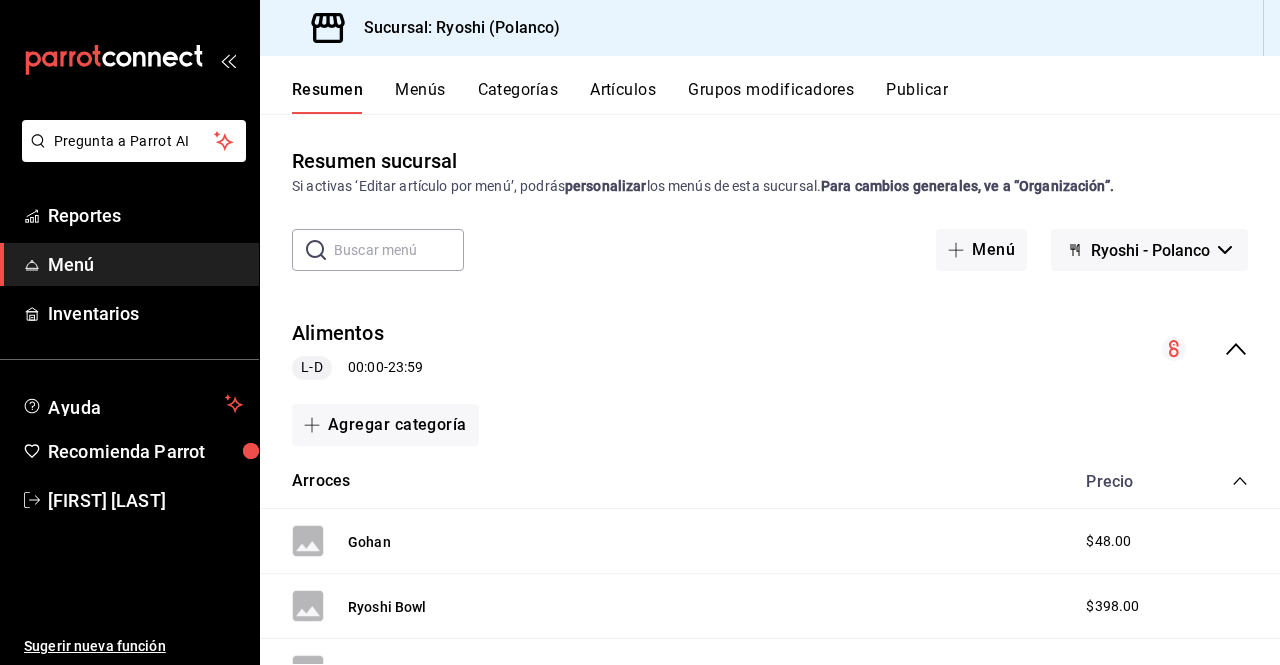 click on "Categorías" at bounding box center (518, 97) 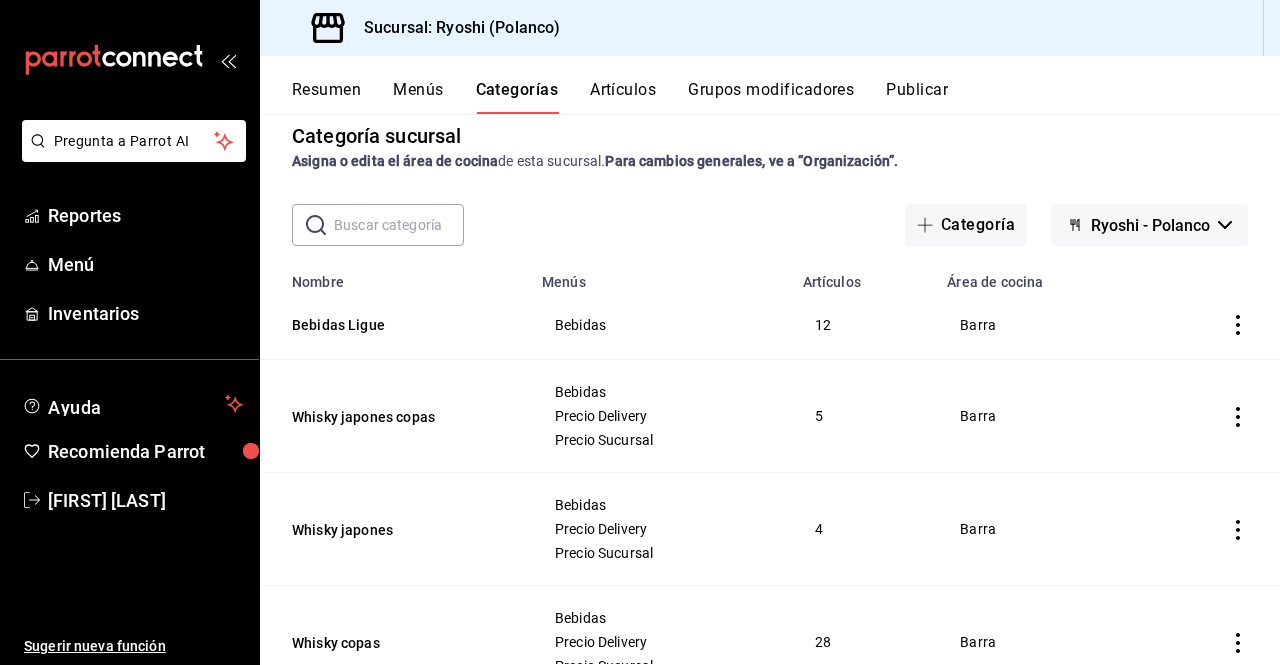 scroll, scrollTop: 0, scrollLeft: 0, axis: both 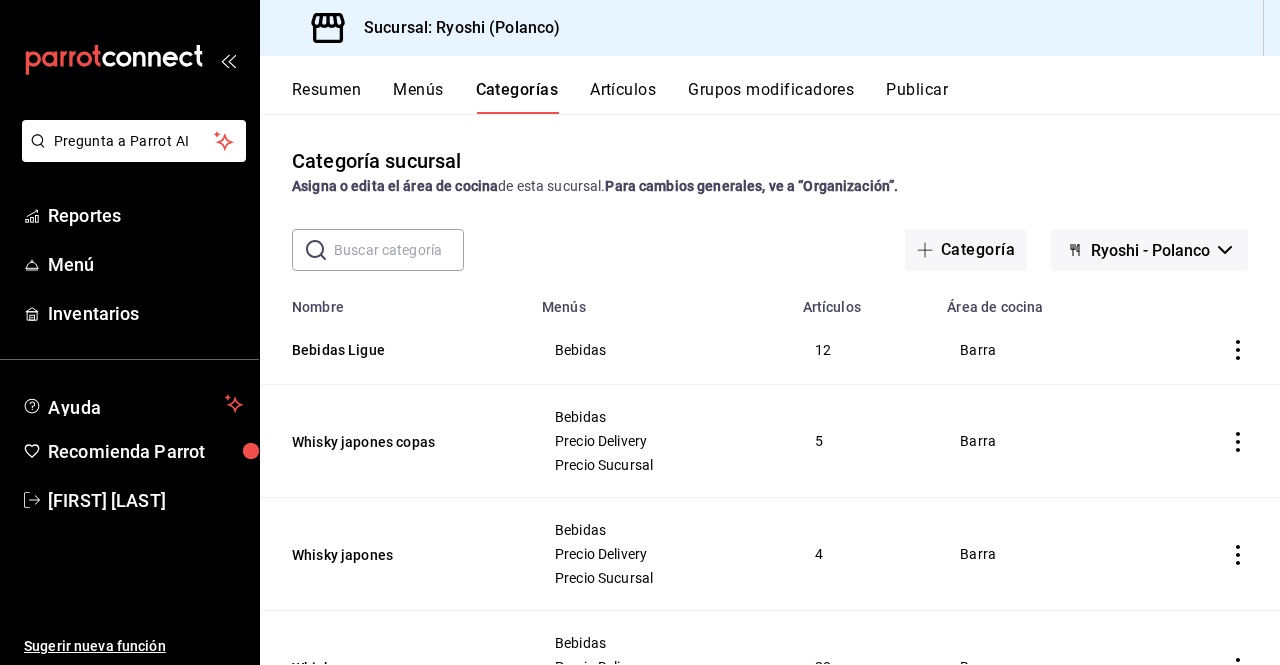 click on "Resumen Menús Categorías Artículos Grupos modificadores Publicar" at bounding box center [770, 85] 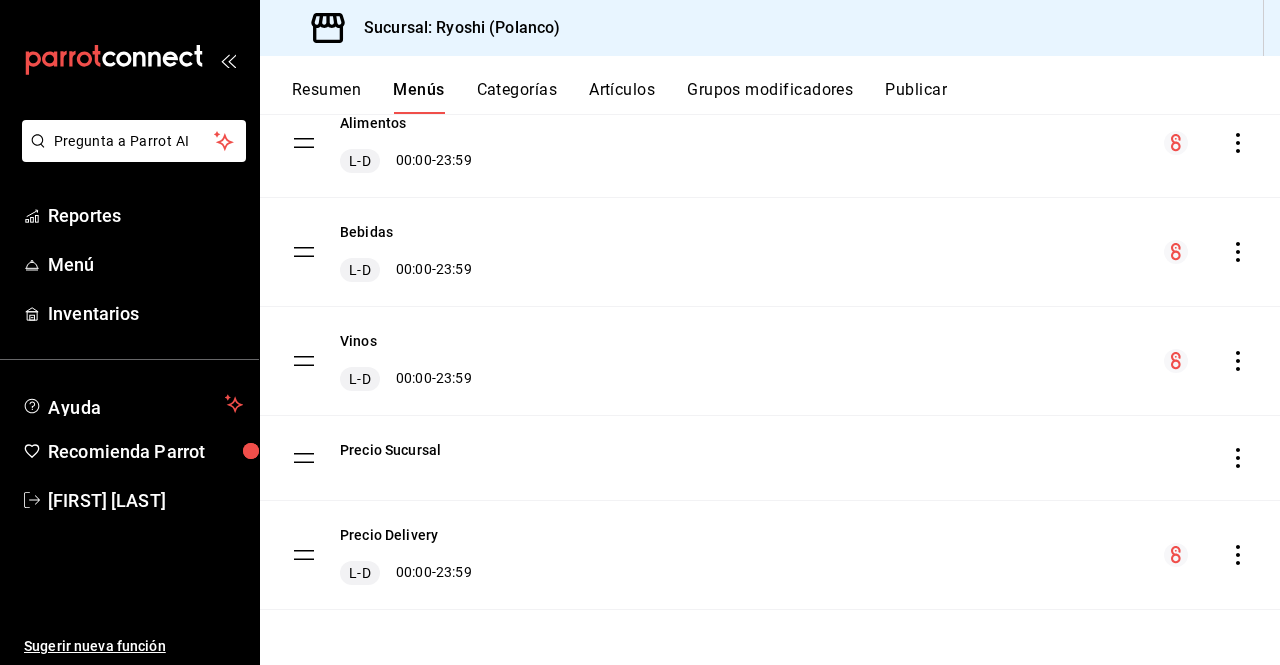scroll, scrollTop: 0, scrollLeft: 0, axis: both 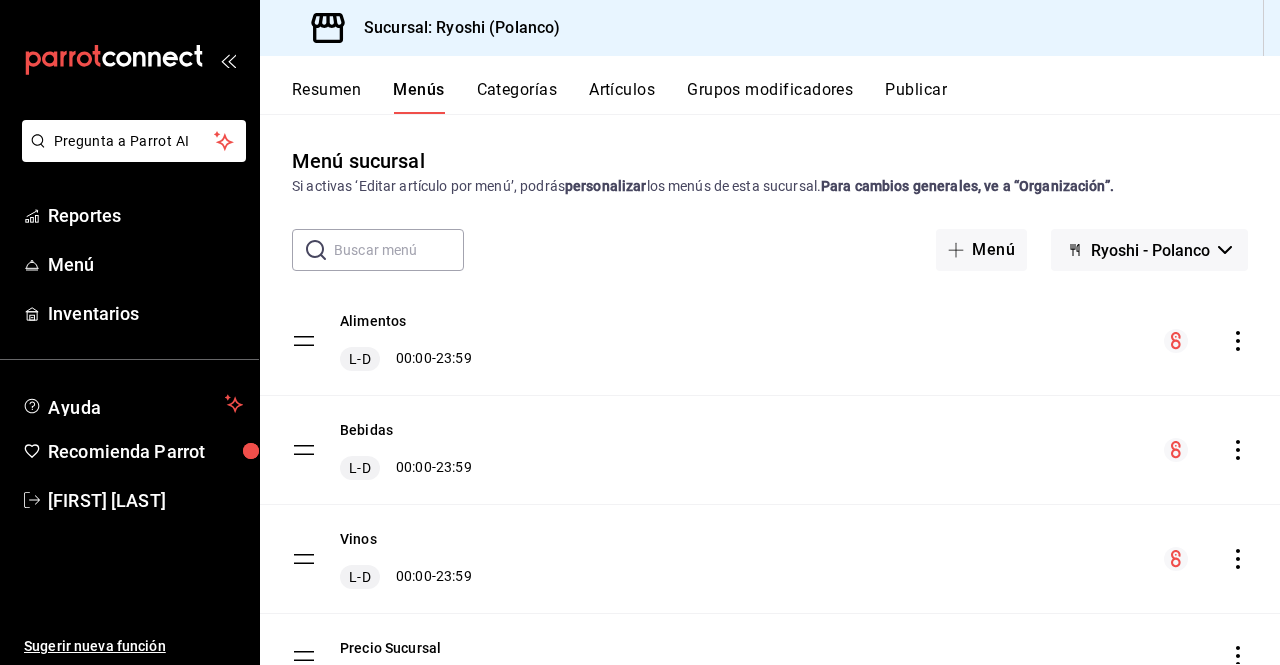click on "Ryoshi - Polanco" at bounding box center (1149, 250) 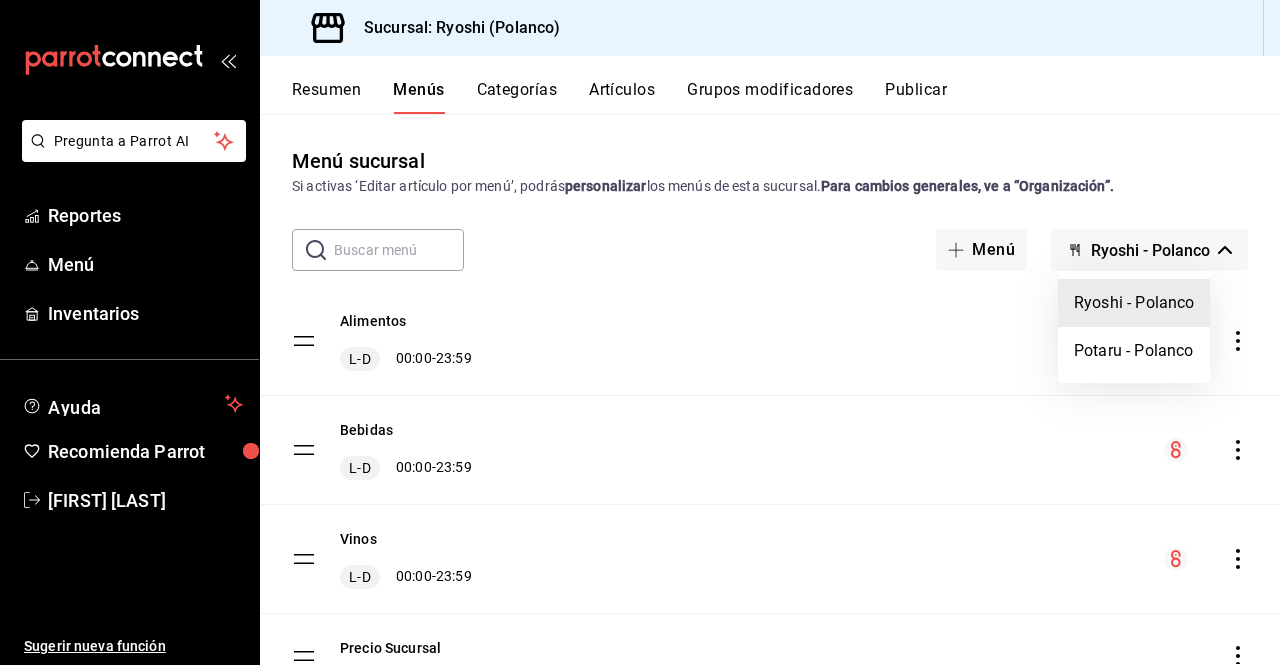 click at bounding box center (640, 332) 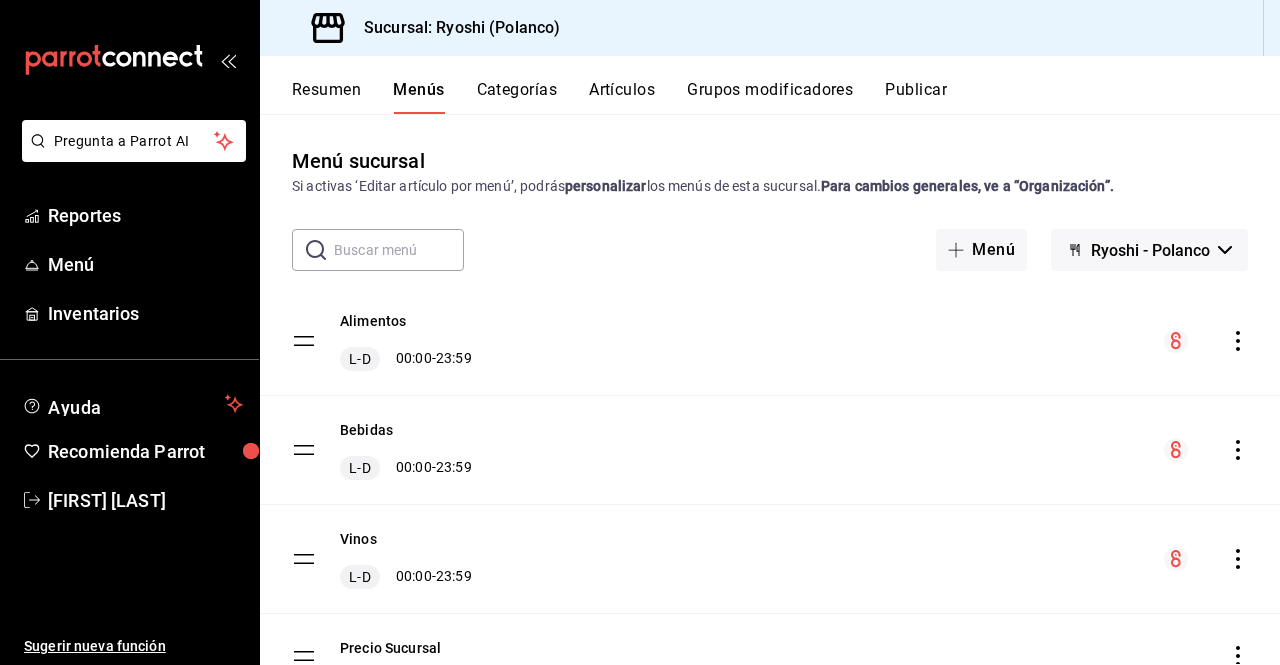 scroll, scrollTop: 198, scrollLeft: 0, axis: vertical 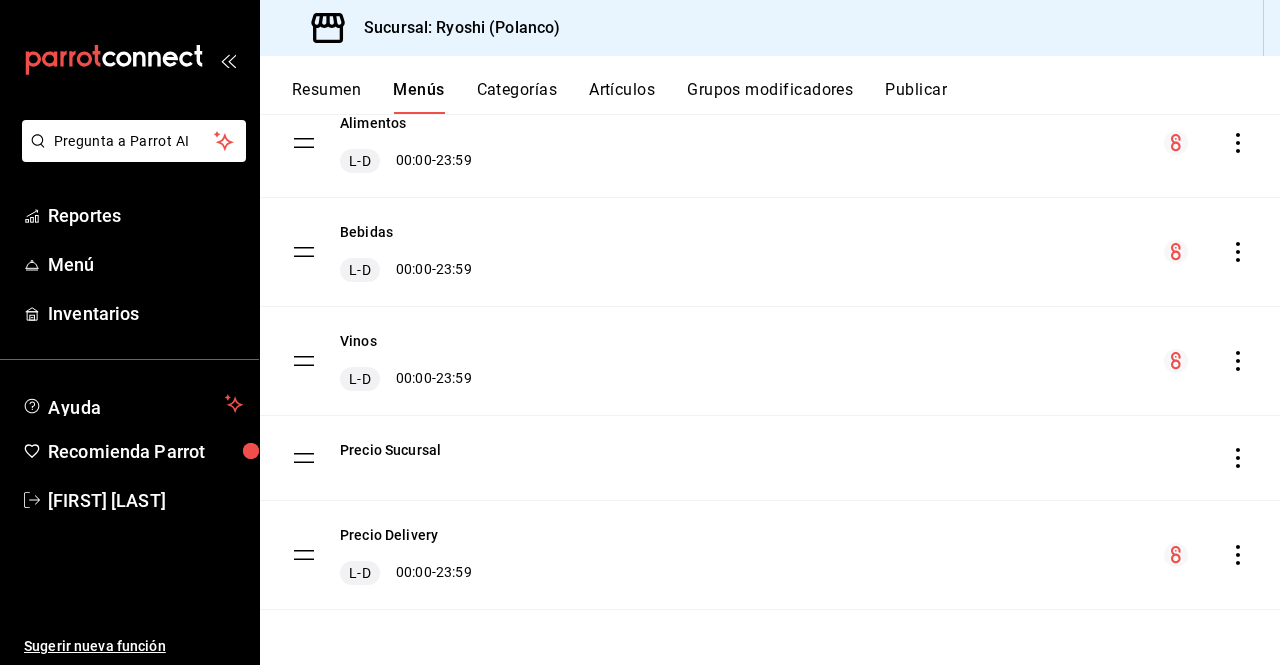 click on "Precio Sucursal" at bounding box center [770, 458] 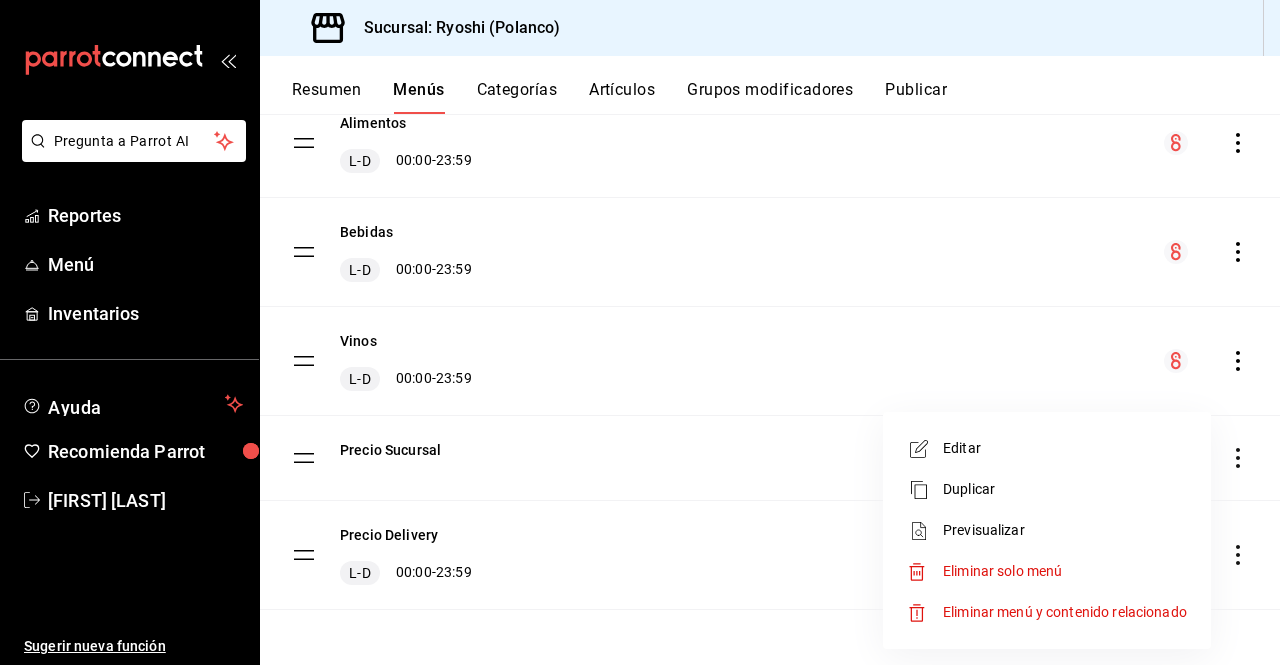 click at bounding box center [640, 332] 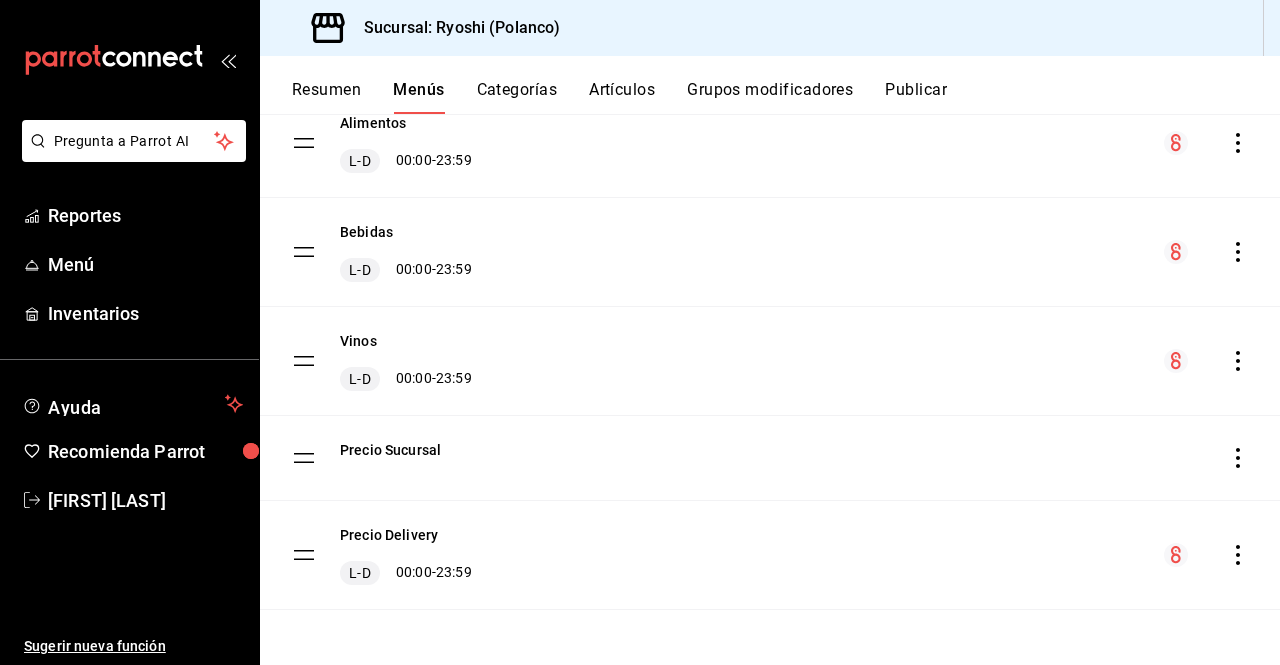 click on "Categorías" at bounding box center [517, 97] 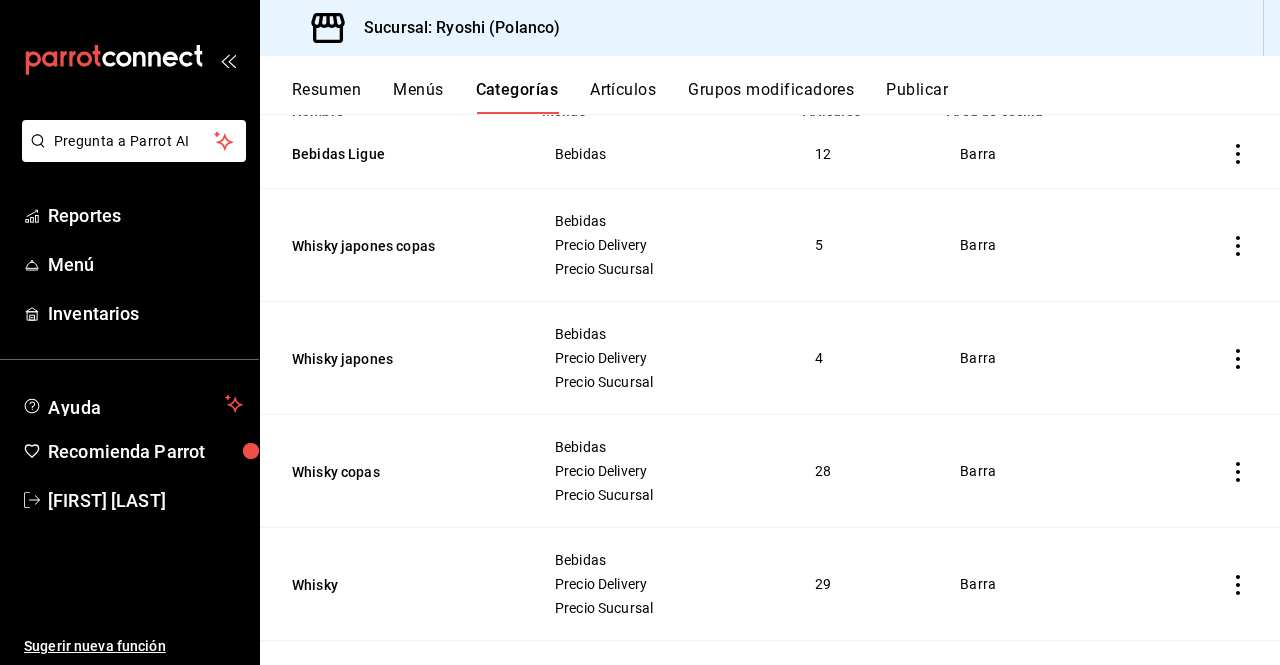 scroll, scrollTop: 0, scrollLeft: 0, axis: both 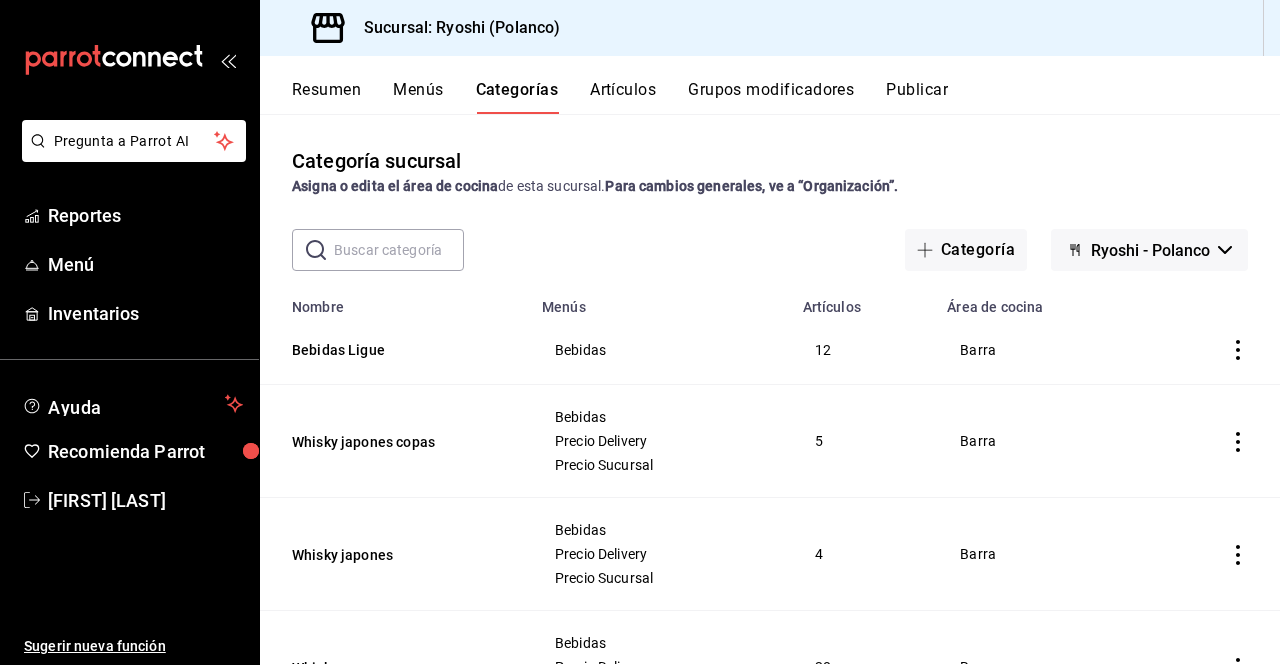 click 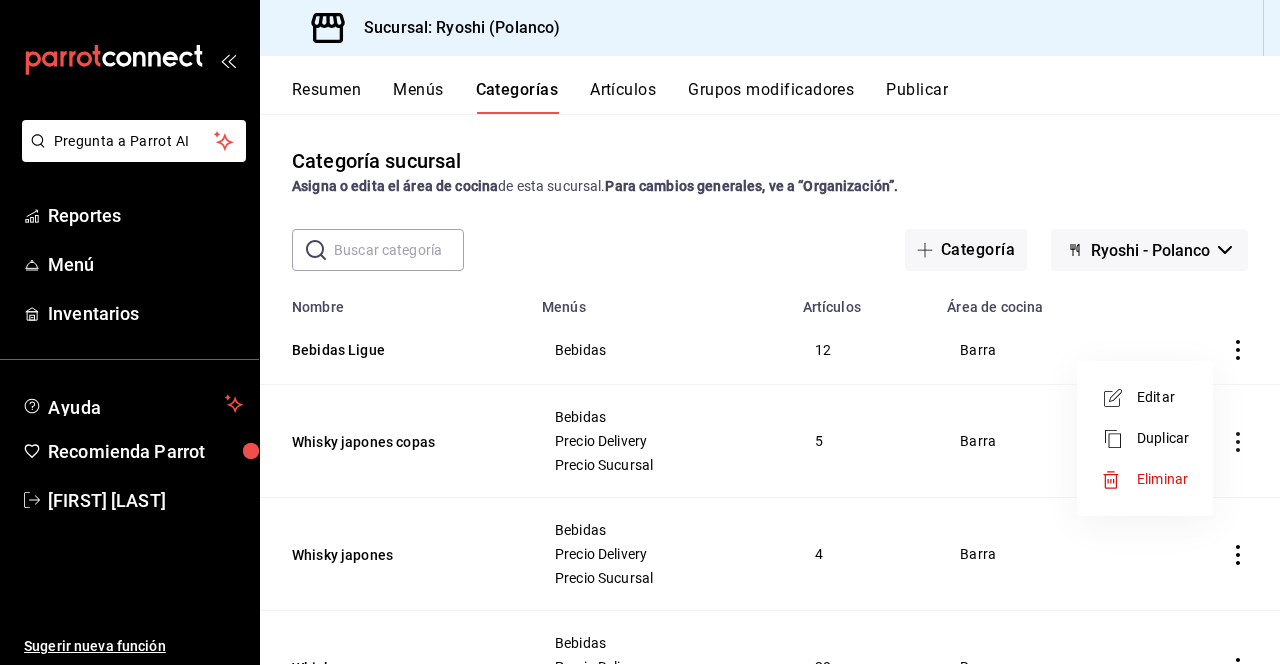 click at bounding box center [640, 332] 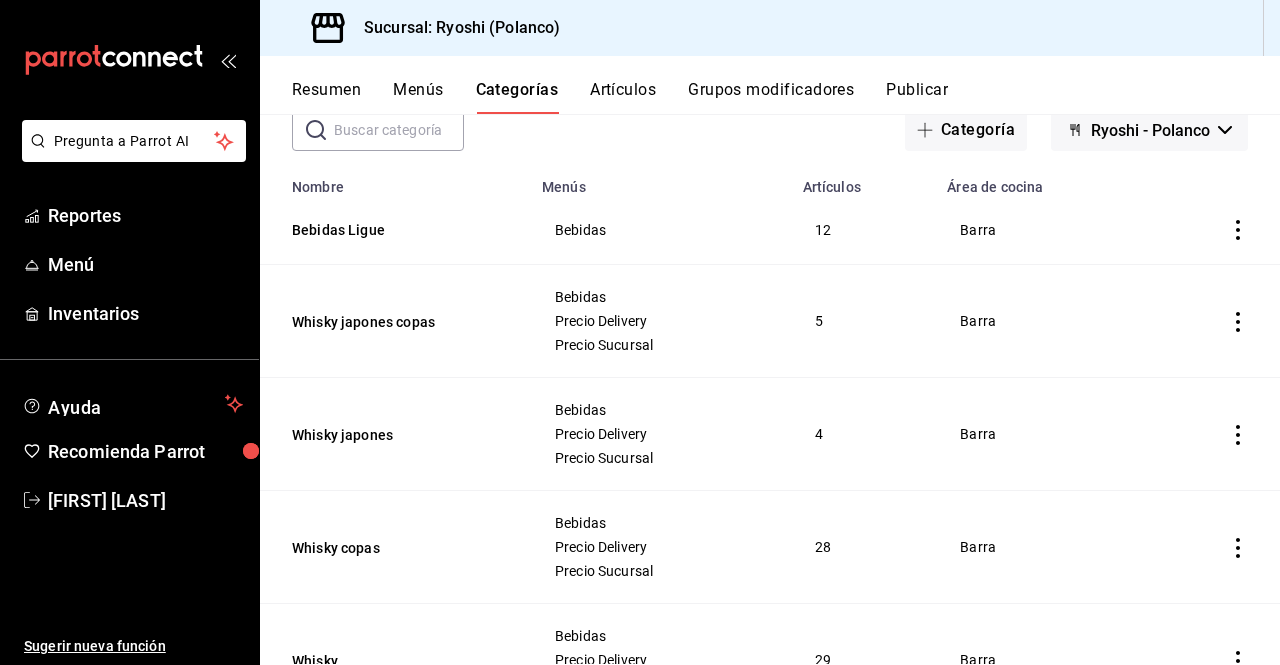 scroll, scrollTop: 0, scrollLeft: 0, axis: both 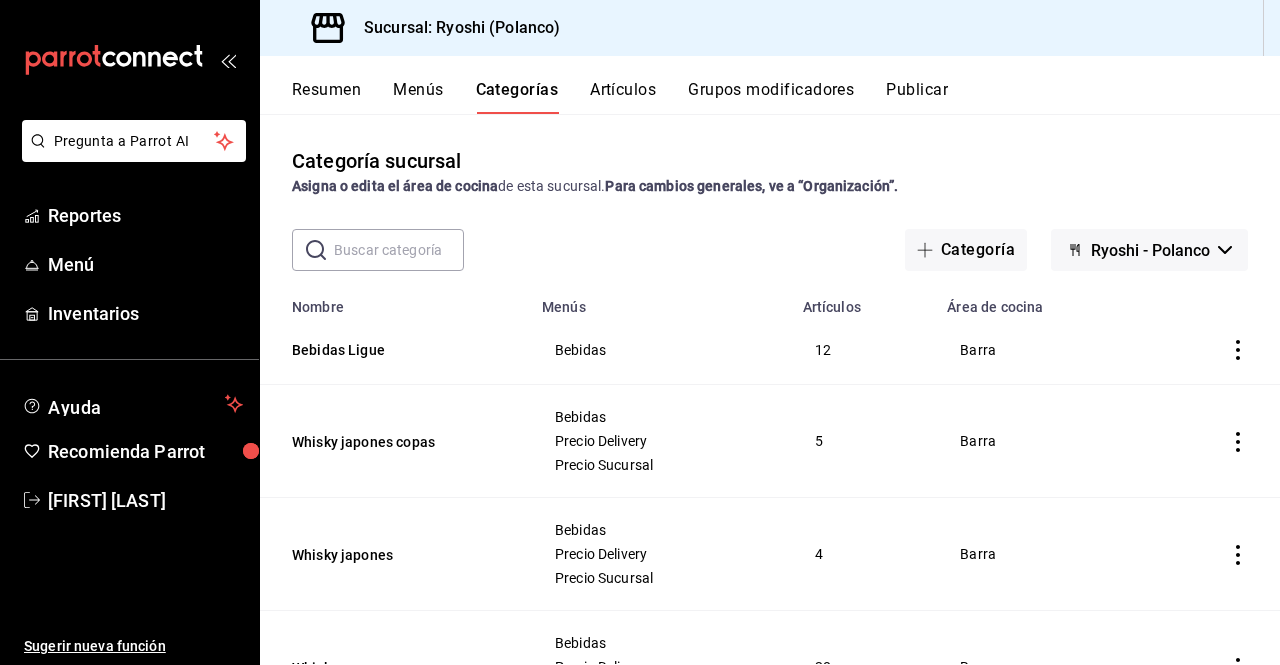 click 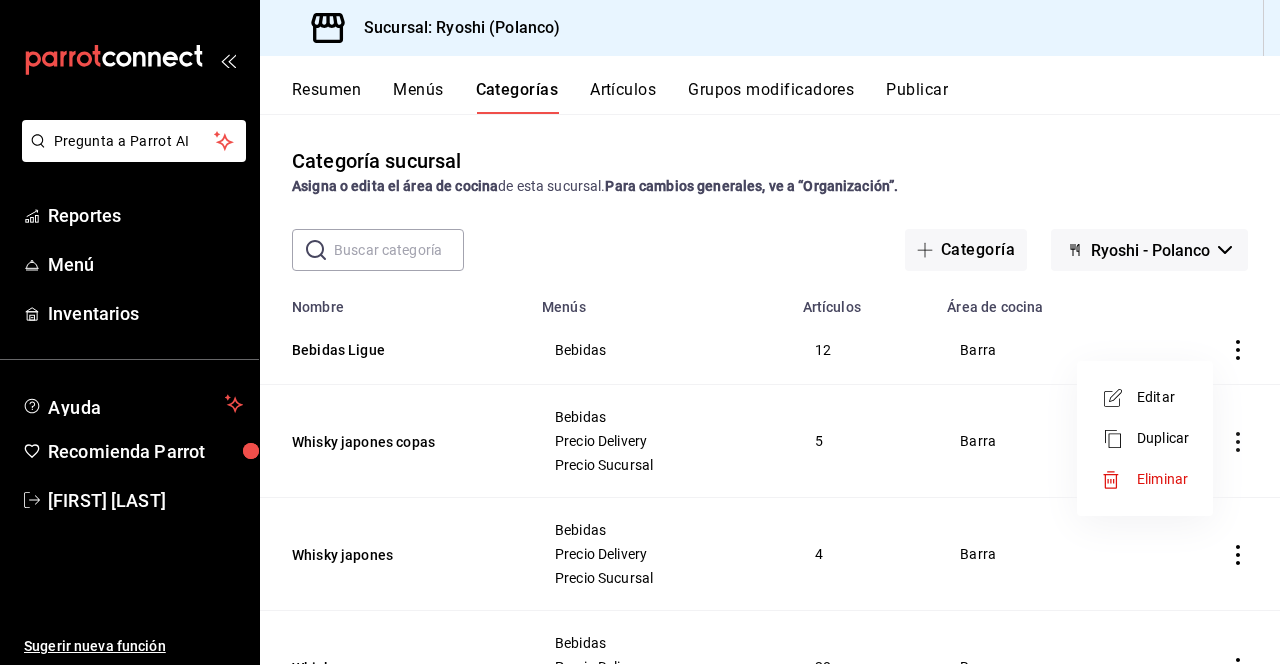 click at bounding box center [640, 332] 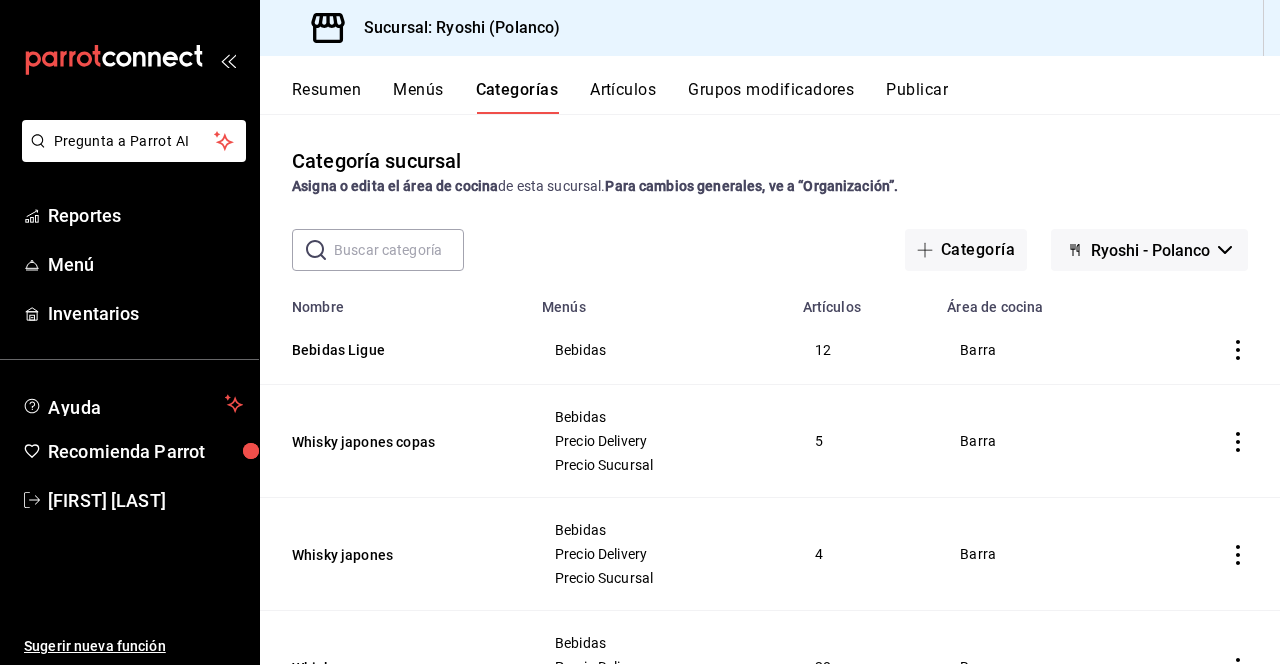 click on "Artículos" at bounding box center (623, 97) 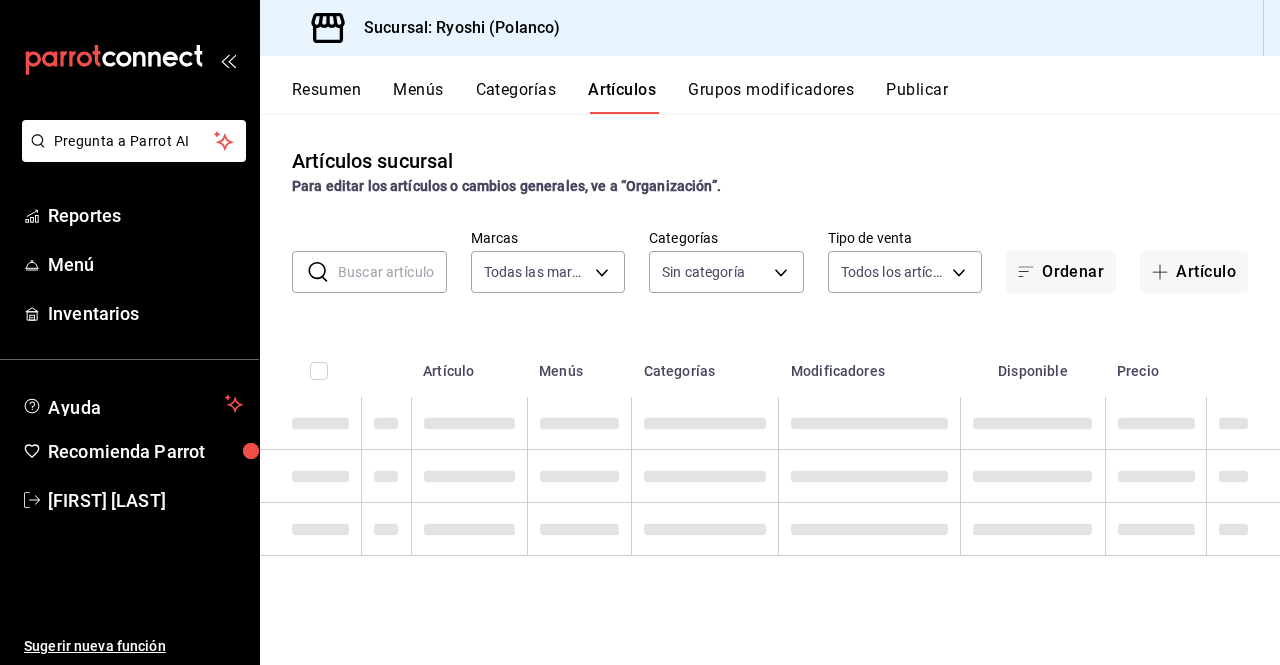 type on "d1ab8890-ddc3-4d94-b14c-d24ccf3ac2d8,70935bef-f50e-476e-afc6-1ed0b0096d1e" 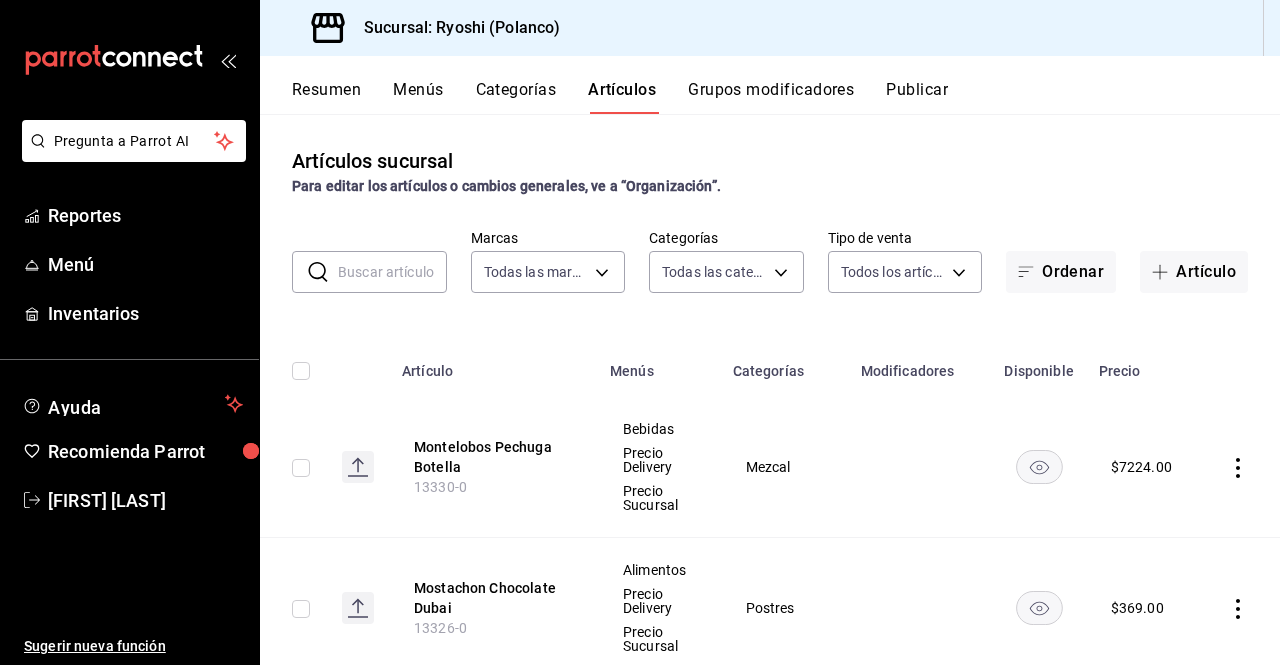 type on "ad186e92-f0af-46bc-bbfd-7ffa80562c6f,3971b1f1-eb4c-4b65-a33f-e0602f1a7270,e647ec20-b9be-4789-a430-eb555fd10a41,bb66a958-4de8-46af-86c2-6e72e7815a7d,ca005030-1ed0-4d01-8dee-6247a7f8ff0a,391f4c2f-5445-4f6c-8d40-98207d40046e,80644a7d-76f8-40a2-b280-133b317ea02b,5dbe1dd7-0c4b-4d5f-ac77-0613bd891cbc,2a2af79d-fb88-4d8c-8286-3e73da5f0666,4c06ff68-847c-469f-8951-c572f7d55215,64667440-5949-4a9f-a35b-1525ff1cf771,26740da0-4d16-450f-a7cf-2bcd55678f39,8ae490f5-95ff-4a65-9b1d-503894f9dfff,2977cf64-26c3-42fe-847e-12361466ff18,9e45836e-5165-411d-b9a9-a93703cb00e4,47d610a0-d442-4f9b-9646-d2a82839042c,211b57f8-7eeb-4048-bb38-7972acf88ad0,91cdf865-dc5d-4431-a3c0-9f145c17bb66,4428f692-70de-4f58-b5b8-261e3c3e212a,34fa856a-59fc-459e-af0b-f9a2a43ea7f4,d119eb91-de6f-4403-a19d-055a0311c9ac,5fce4592-3701-4ab5-a23b-d572a5a25757,e88603b0-beb1-4bb1-8306-2649290f45b7,5d98e2cb-0b30-46b9-b17b-941a53bb6704,29477597-79c9-4739-8bc7-972e3a495fe5,9eeca69c-35bd-4589-a9e8-7ae1e230e2a6,4dd76ea4-09aa-4ad4-935b-a226153f1624,3210995d-5bf3-4f3f-a7b..." 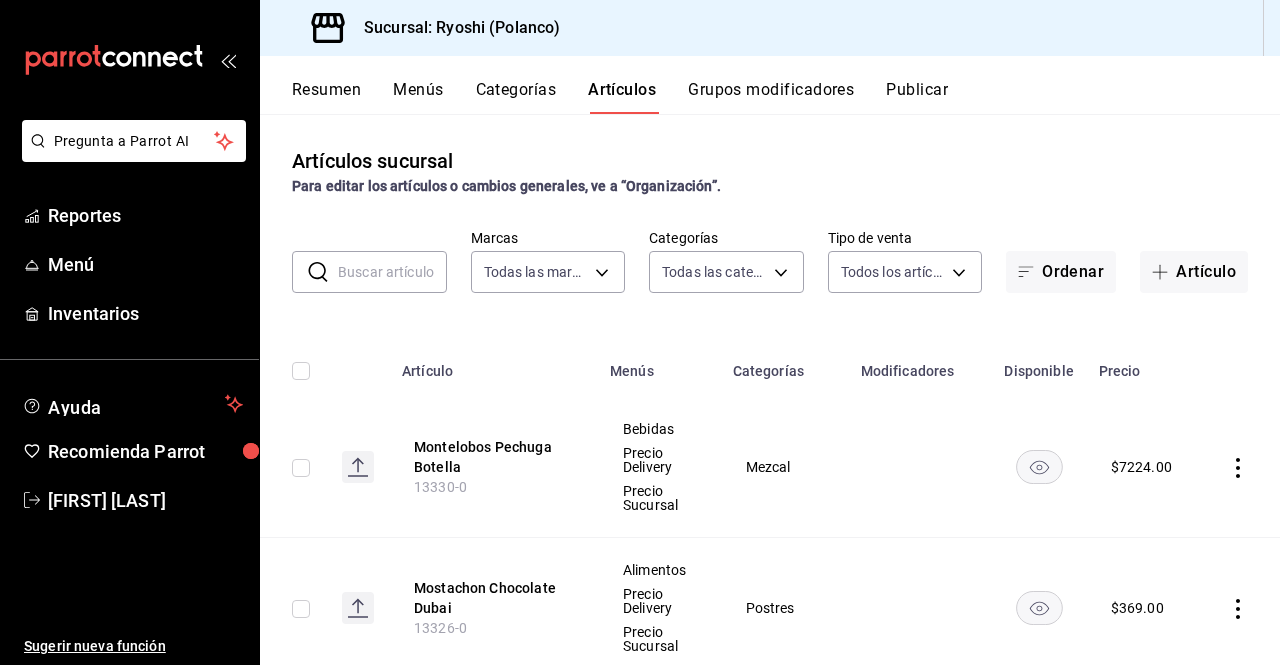 click on "Grupos modificadores" at bounding box center (771, 97) 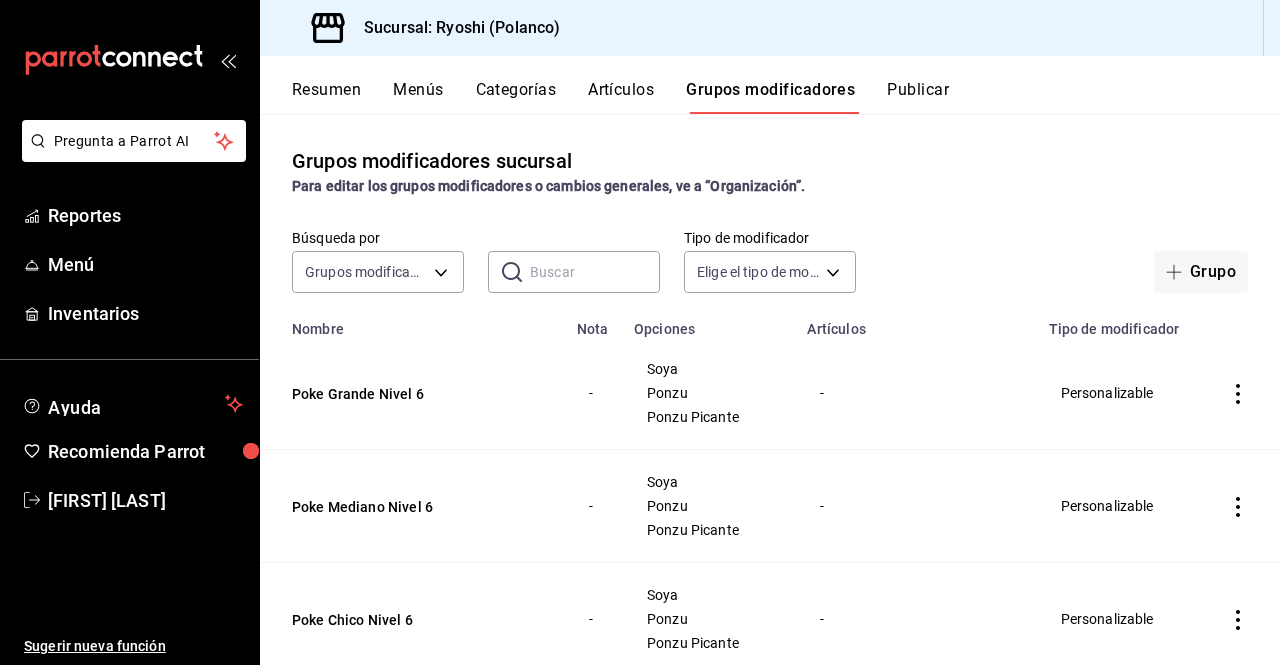 click on "Grupos modificadores" at bounding box center (770, 97) 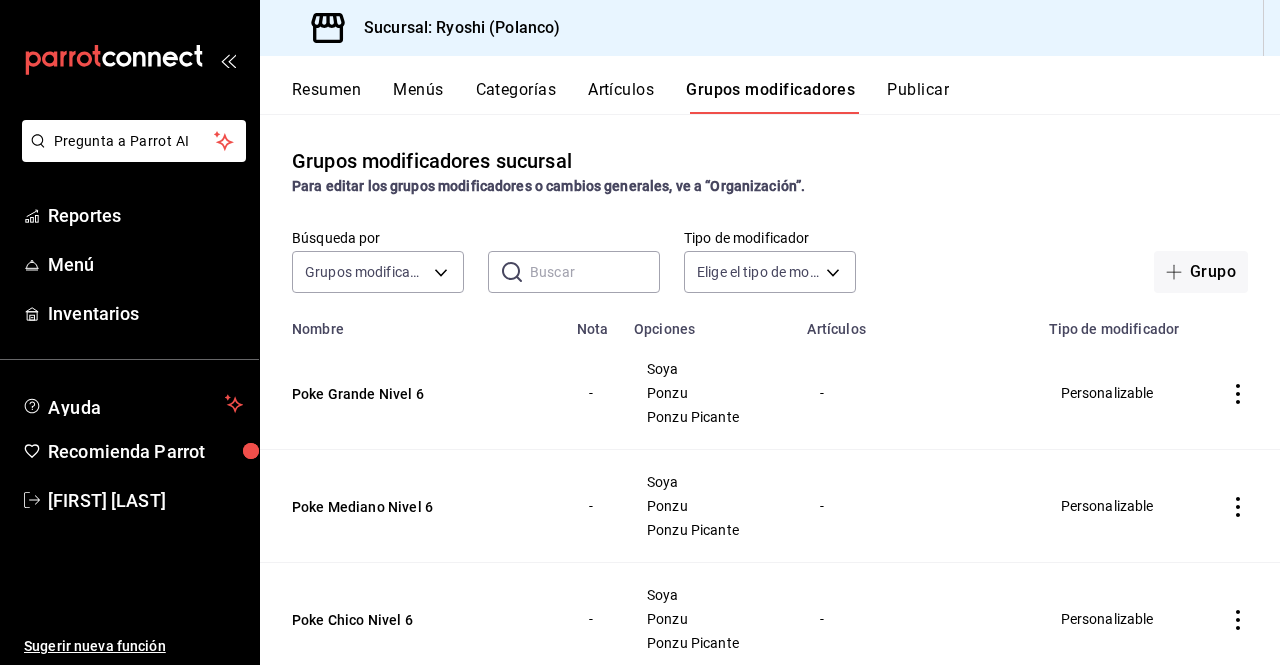 click on "Menús" at bounding box center (418, 97) 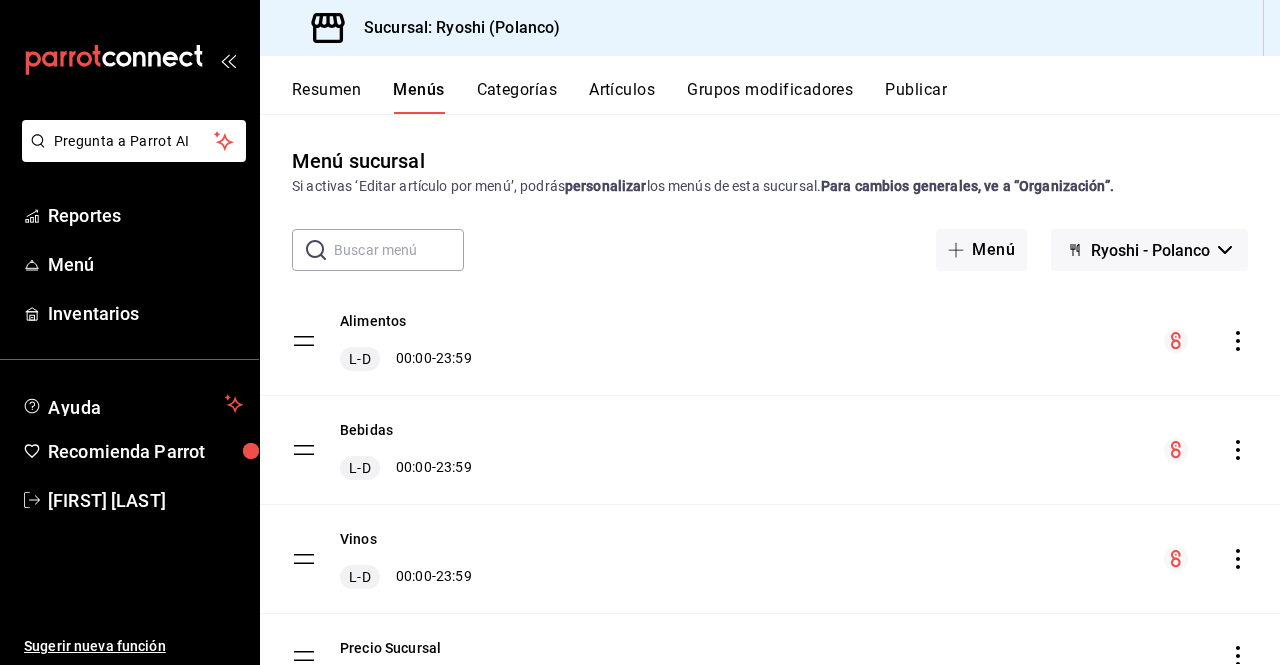 click at bounding box center [1206, 341] 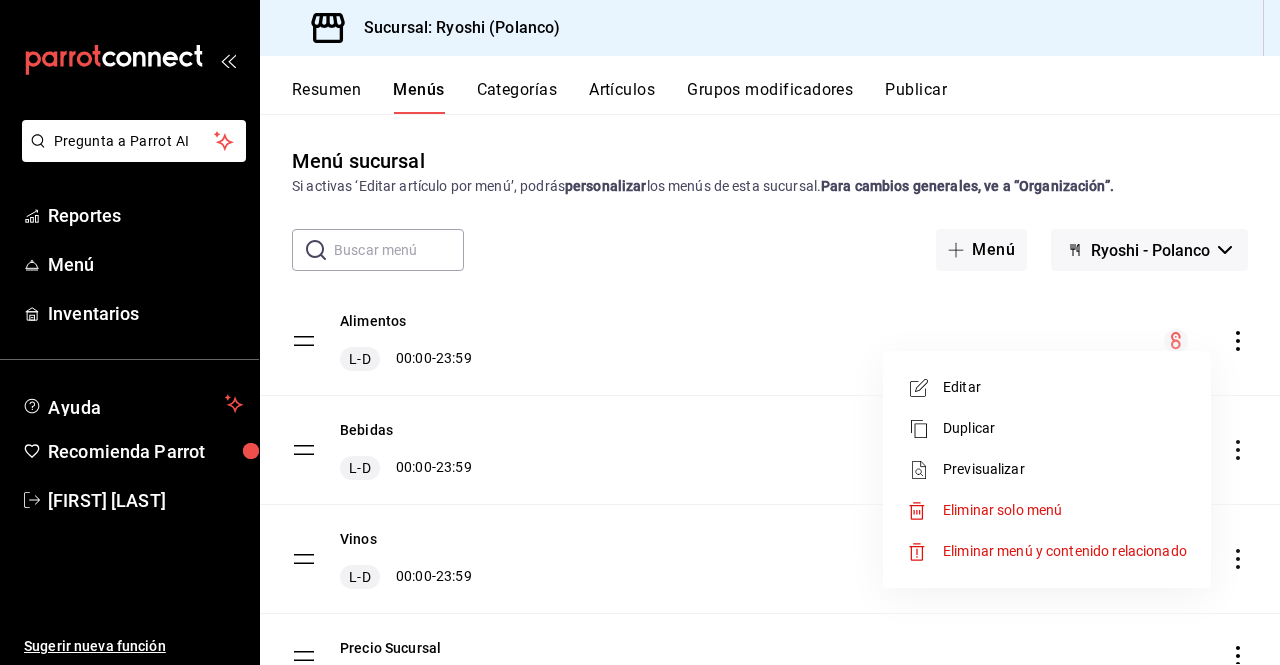 click at bounding box center (640, 332) 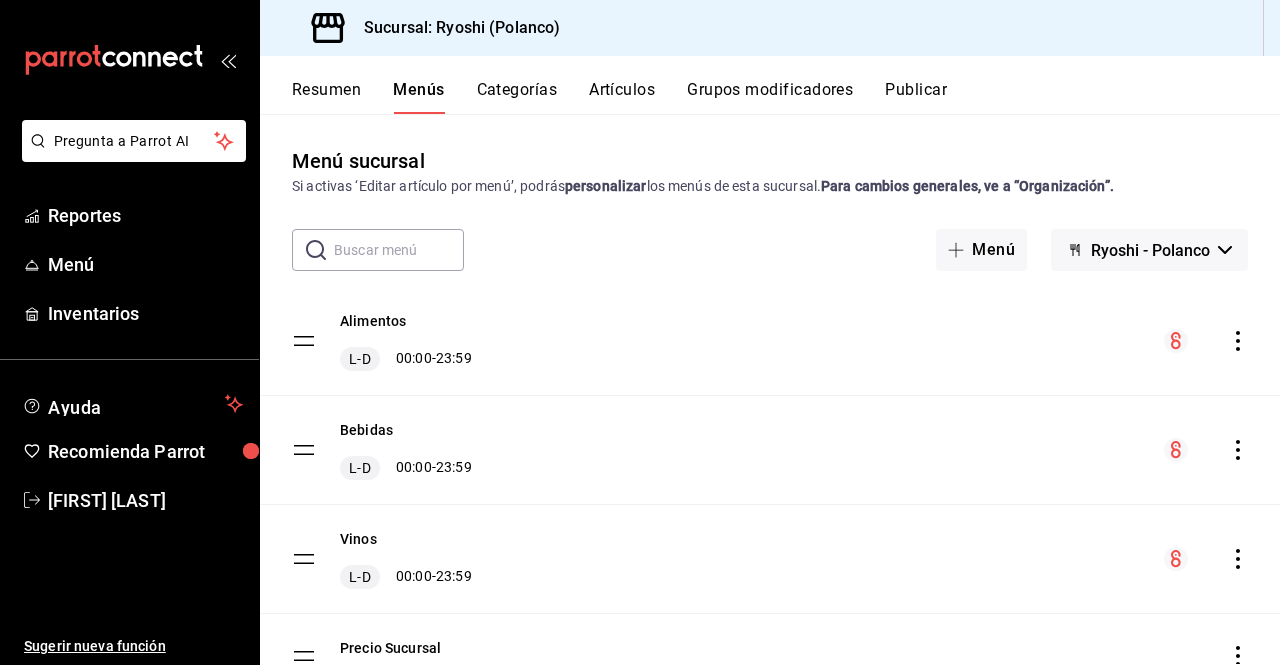 scroll, scrollTop: 198, scrollLeft: 0, axis: vertical 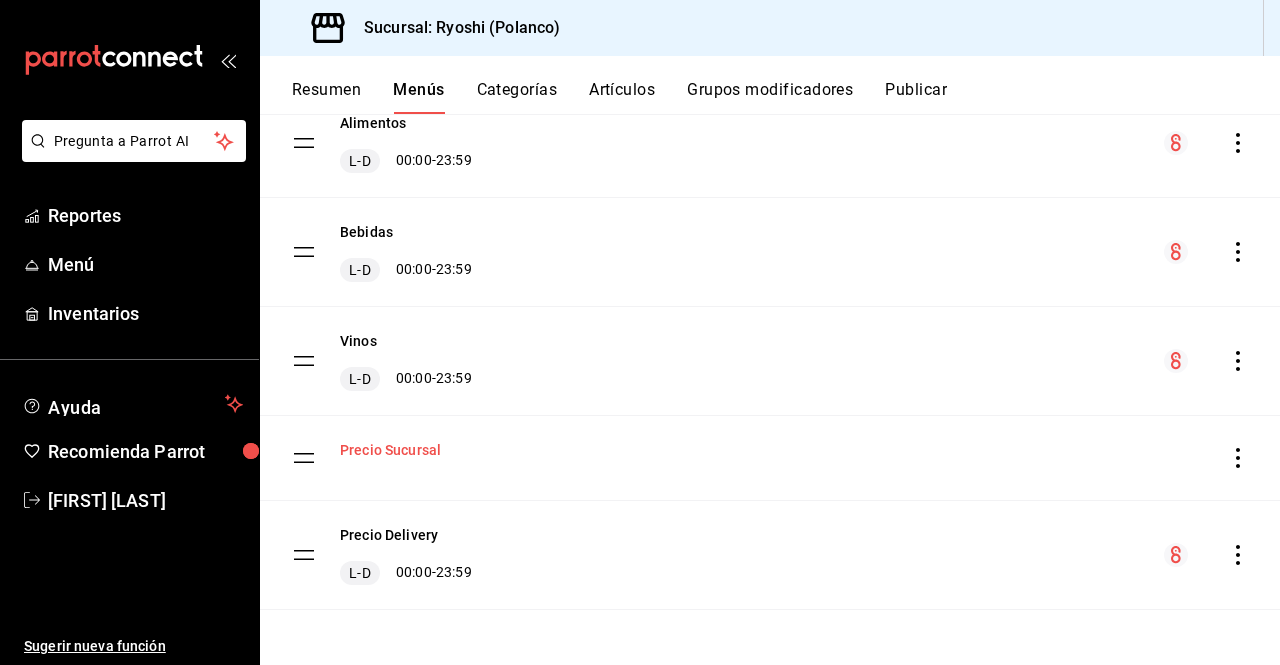 click on "Precio Sucursal" at bounding box center [390, 450] 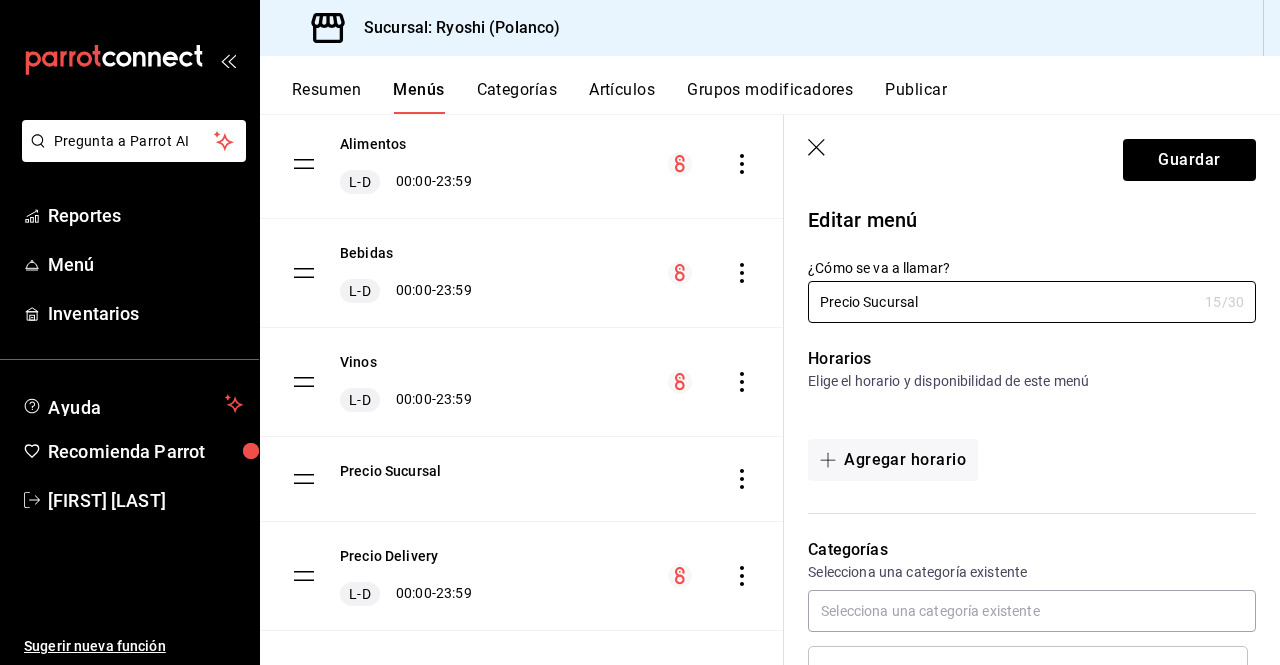 click 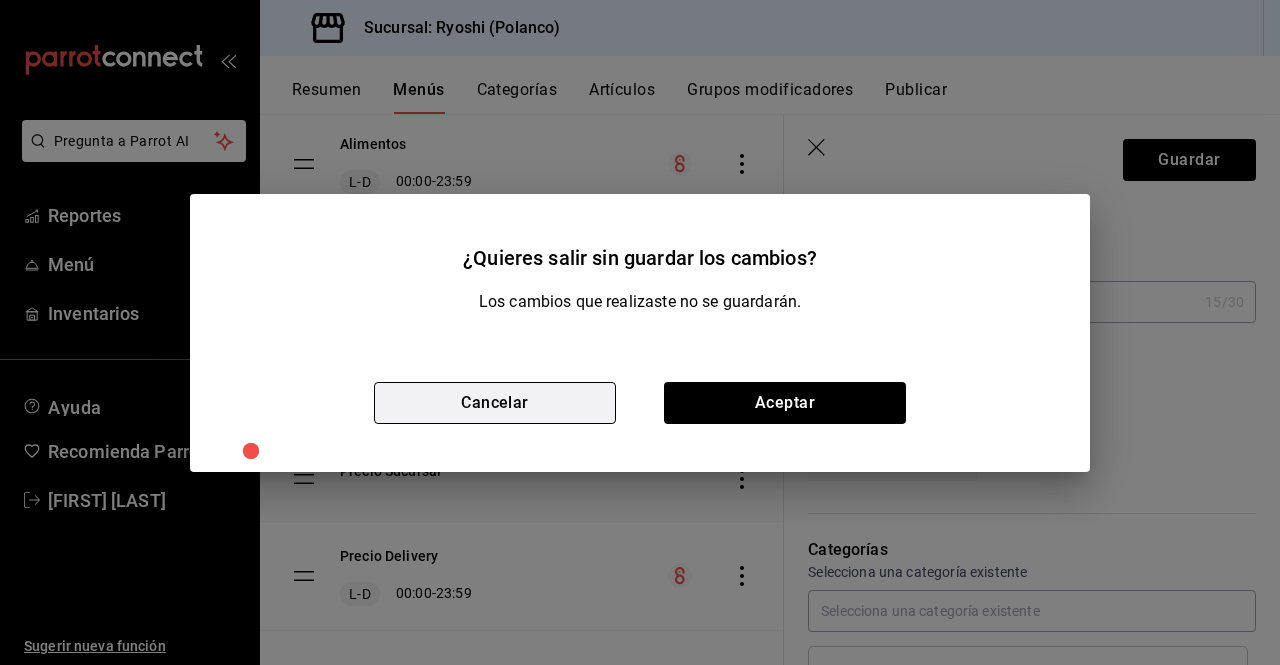 click on "Cancelar" at bounding box center (495, 403) 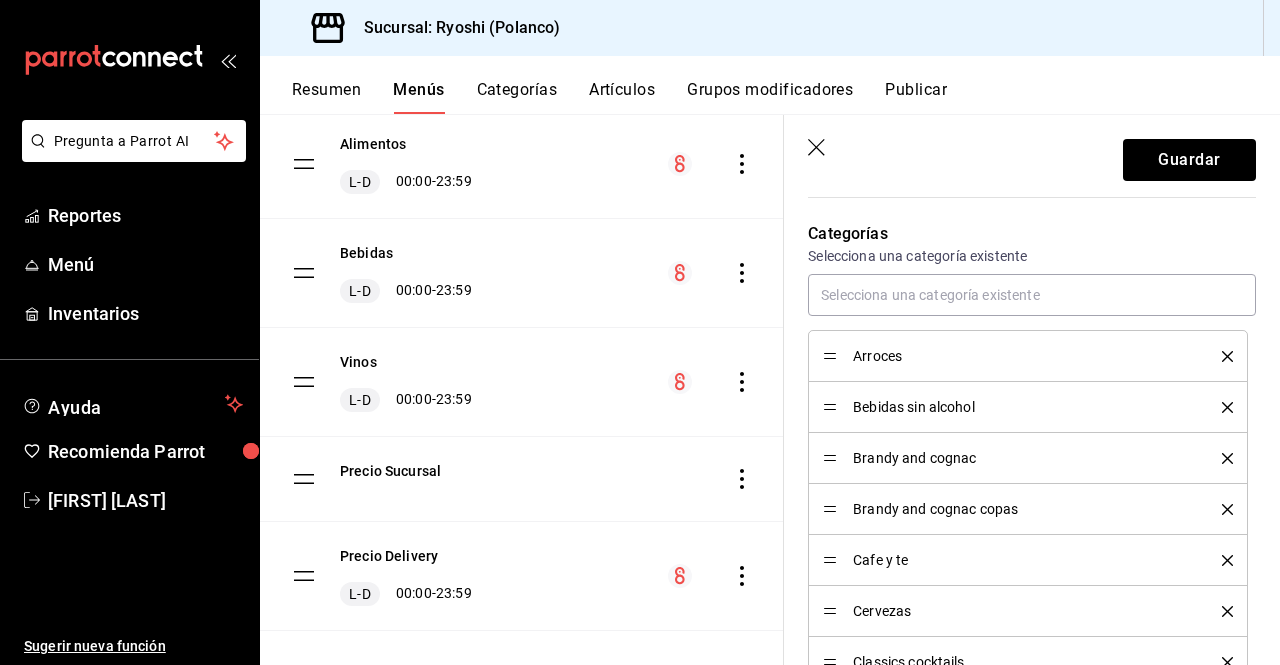 scroll, scrollTop: 0, scrollLeft: 0, axis: both 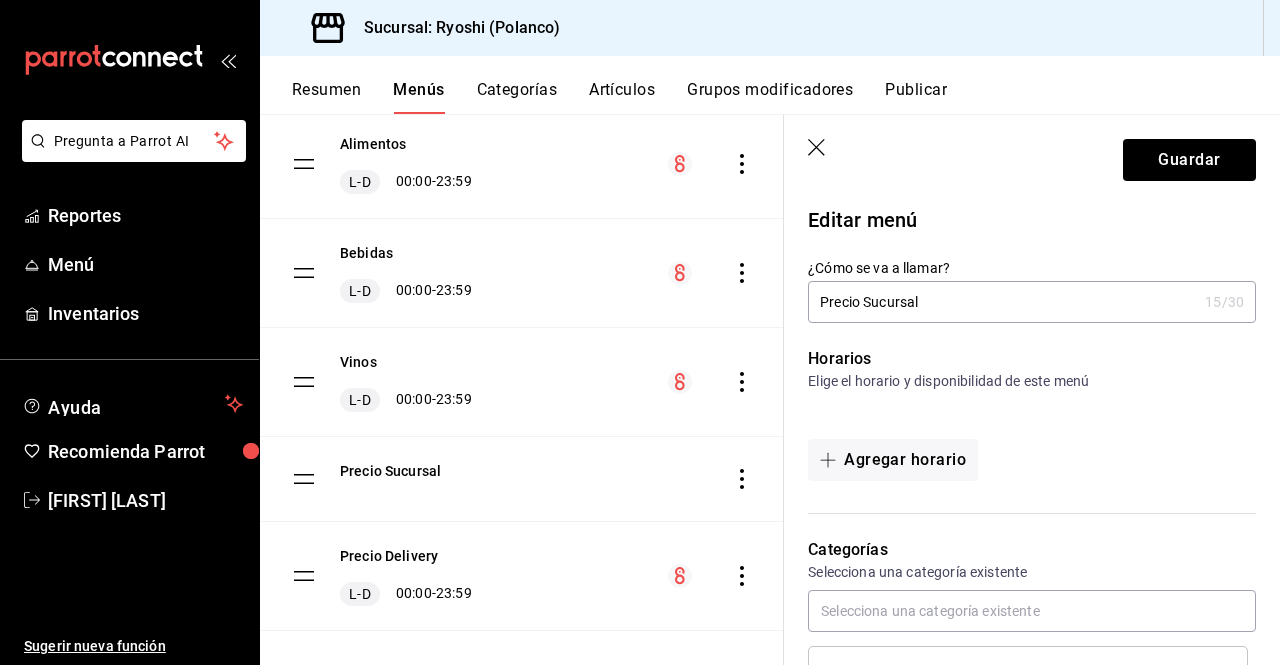 click on "Guardar" at bounding box center [1032, 156] 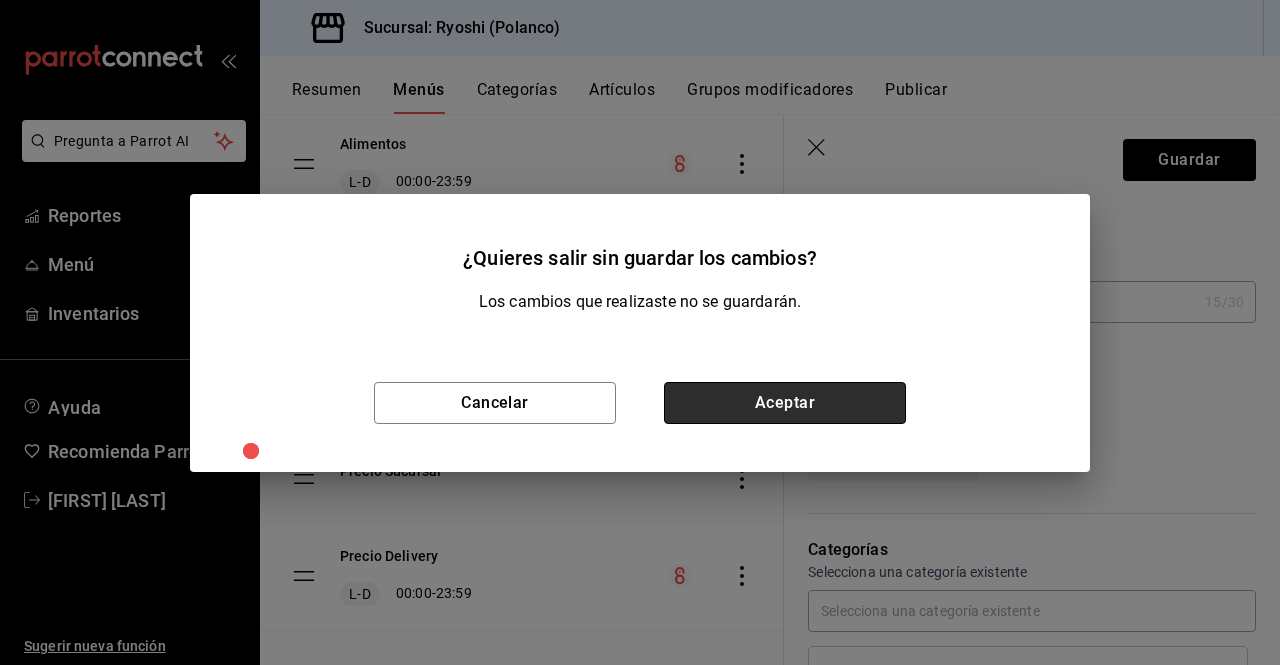 click on "Aceptar" at bounding box center [785, 403] 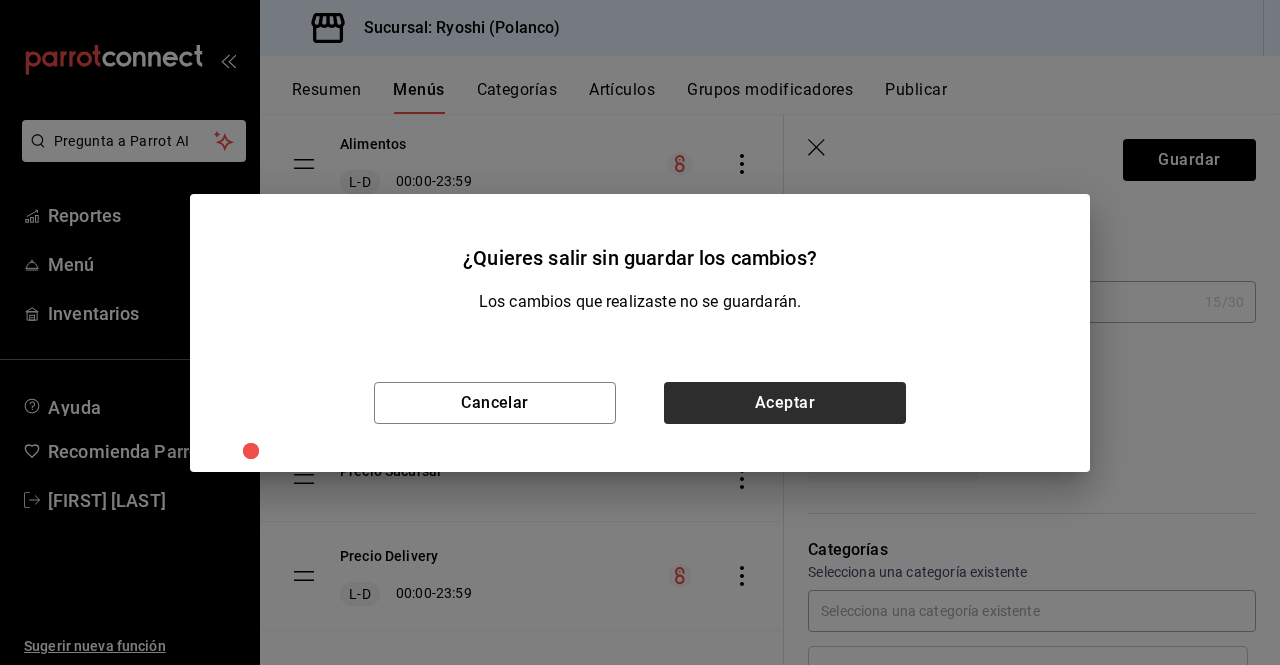 type 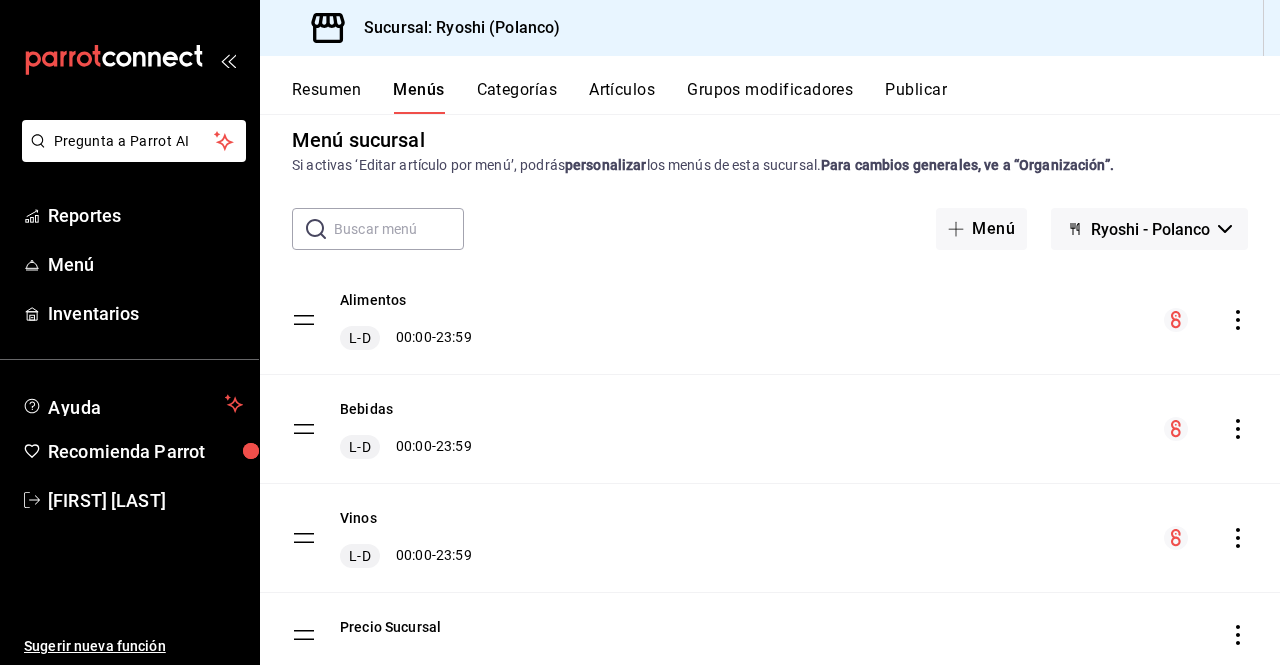 scroll, scrollTop: 0, scrollLeft: 0, axis: both 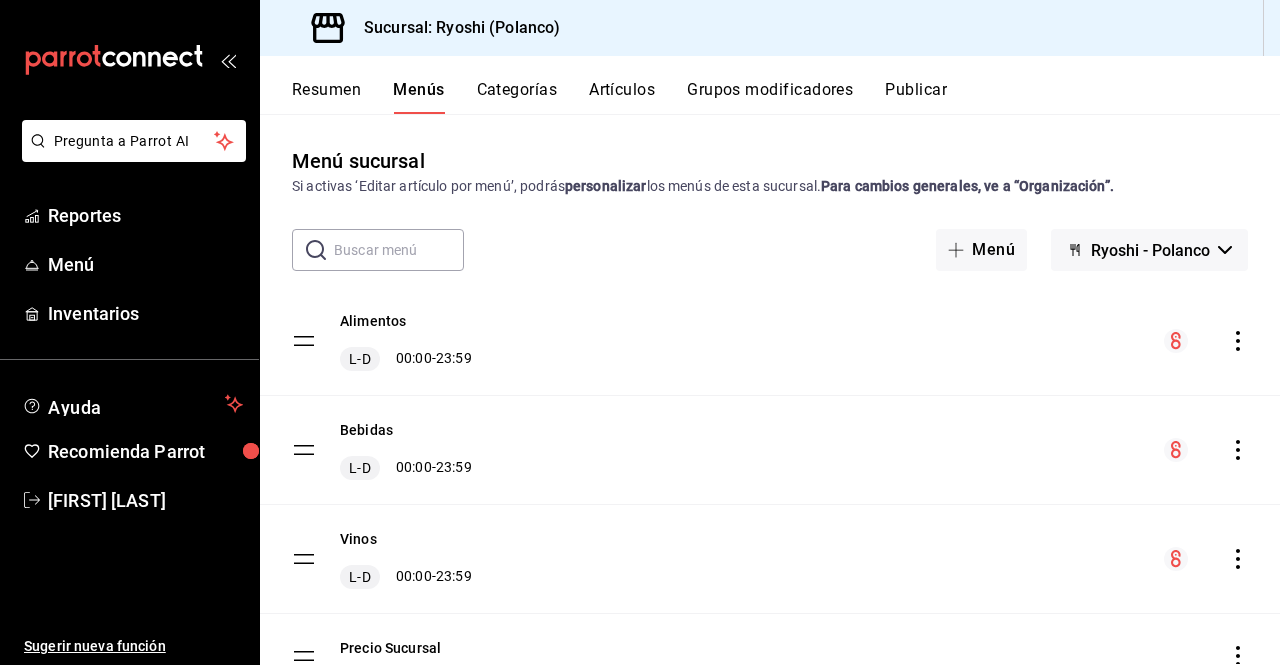 click 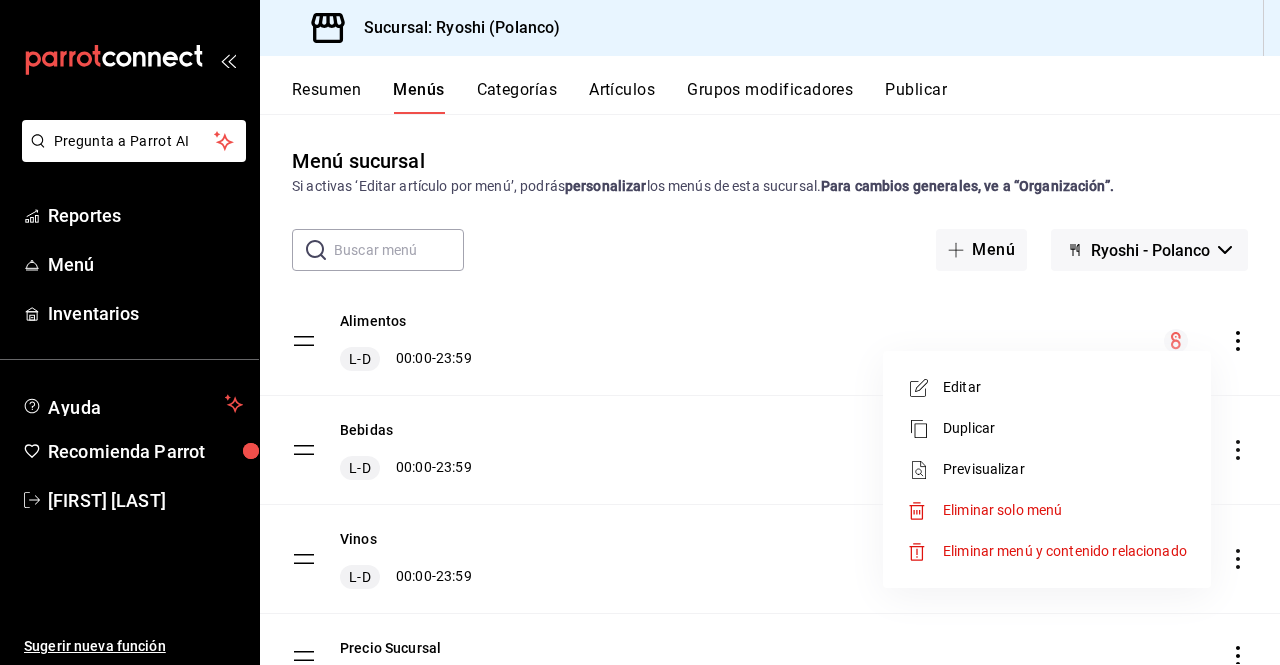 click on "Previsualizar" at bounding box center [1065, 469] 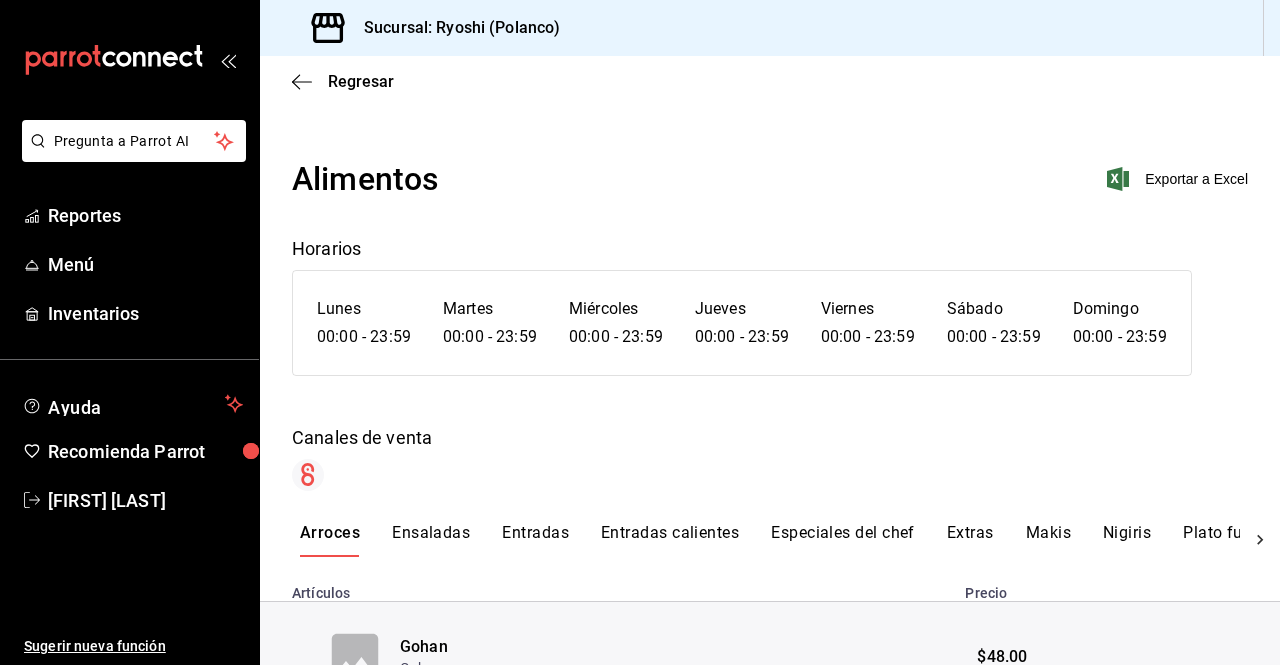 click on "Alimentos Exportar a Excel" at bounding box center (770, 179) 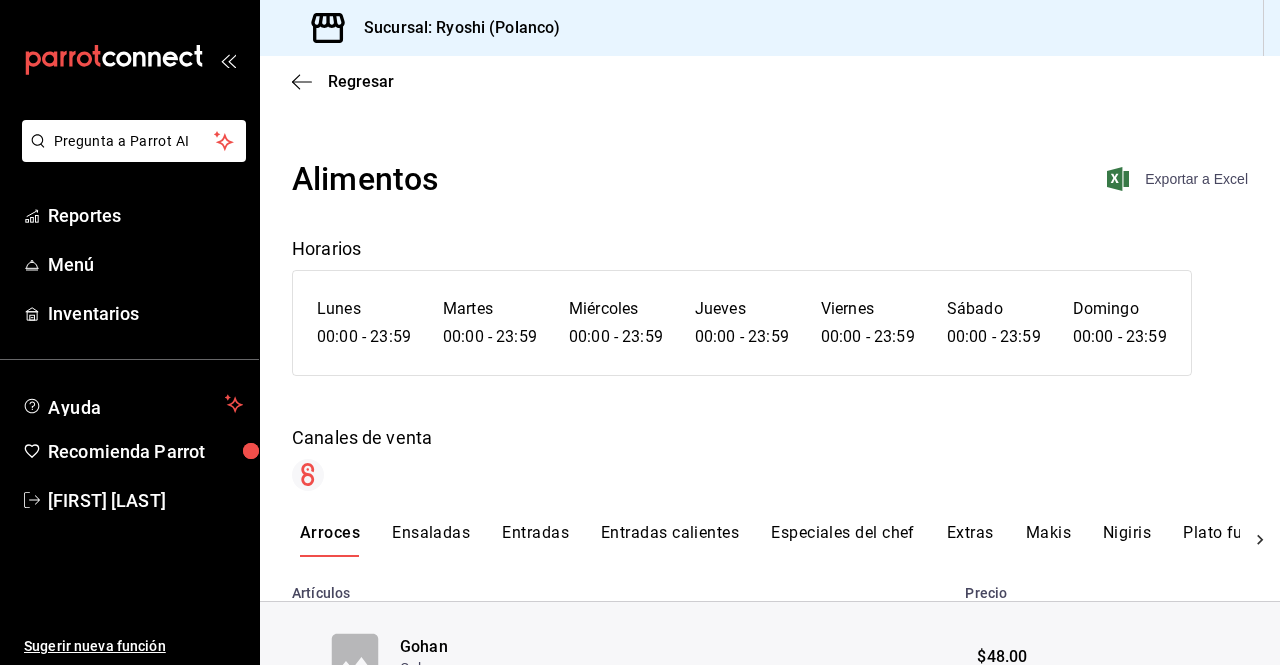 click on "Exportar a Excel" at bounding box center (1179, 179) 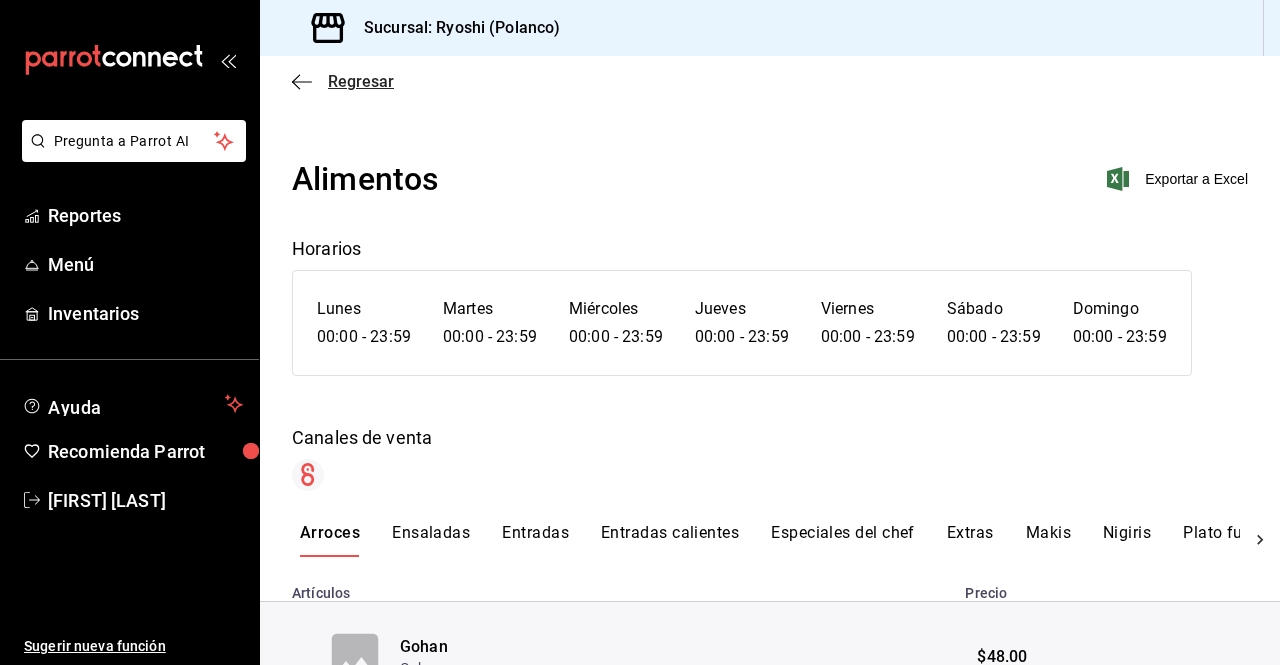 click 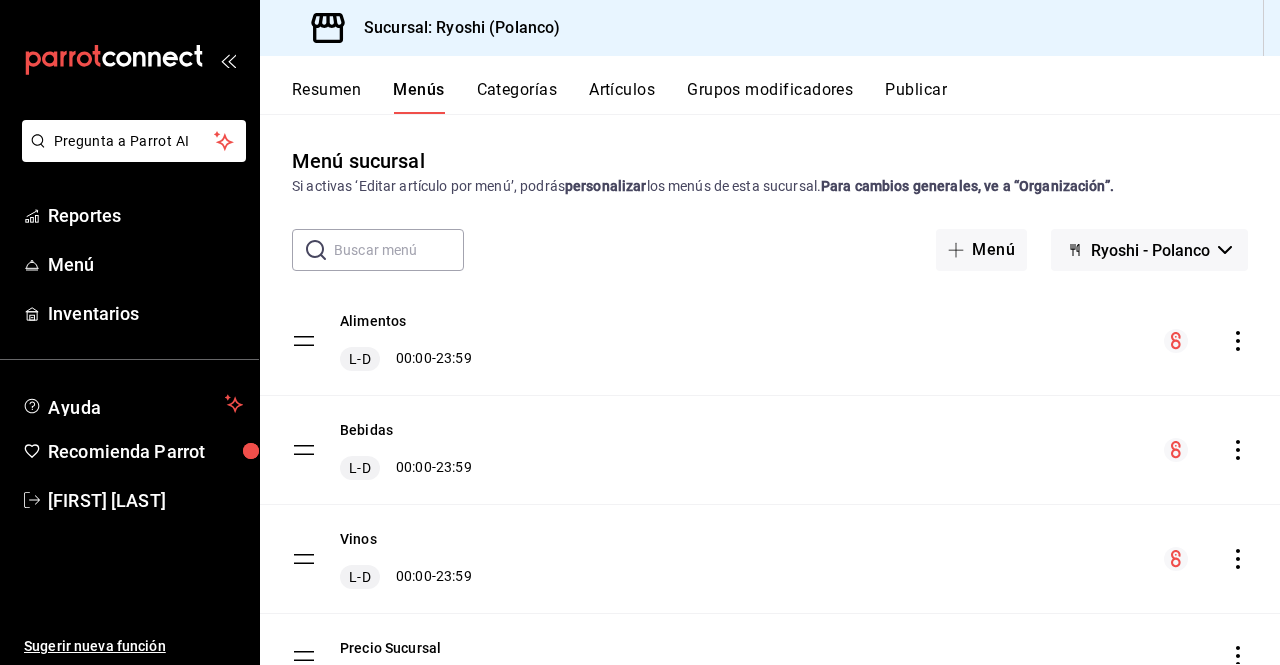 click 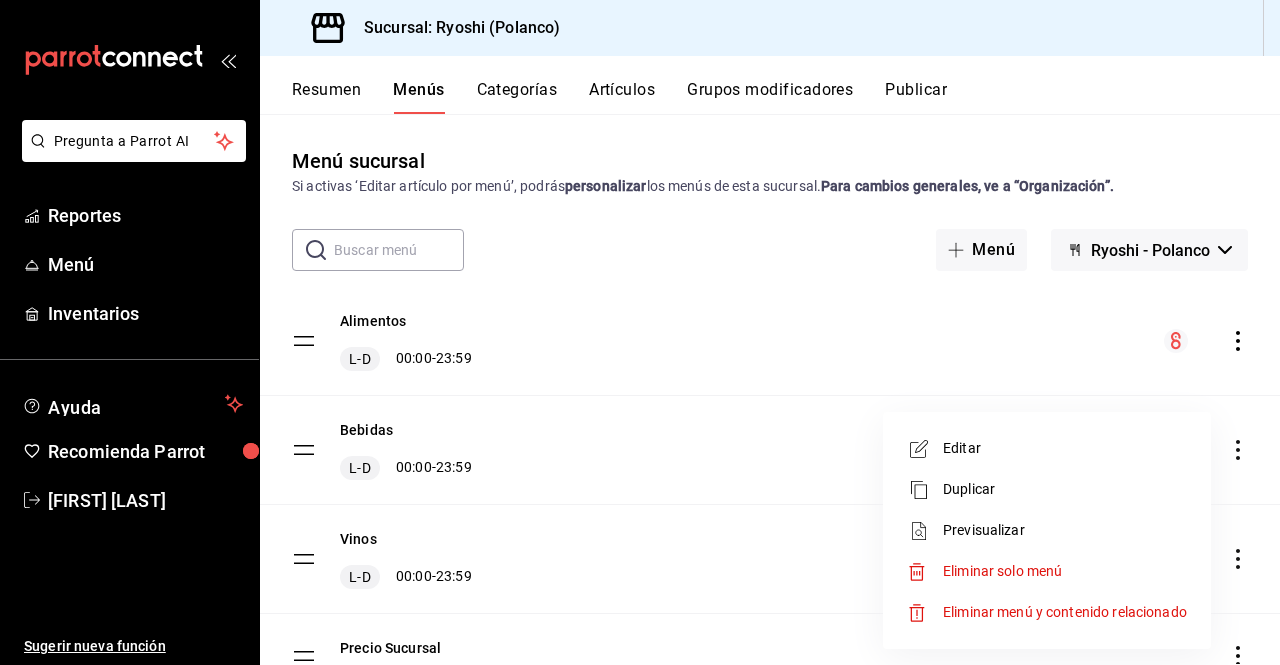 click on "Previsualizar" at bounding box center [1065, 530] 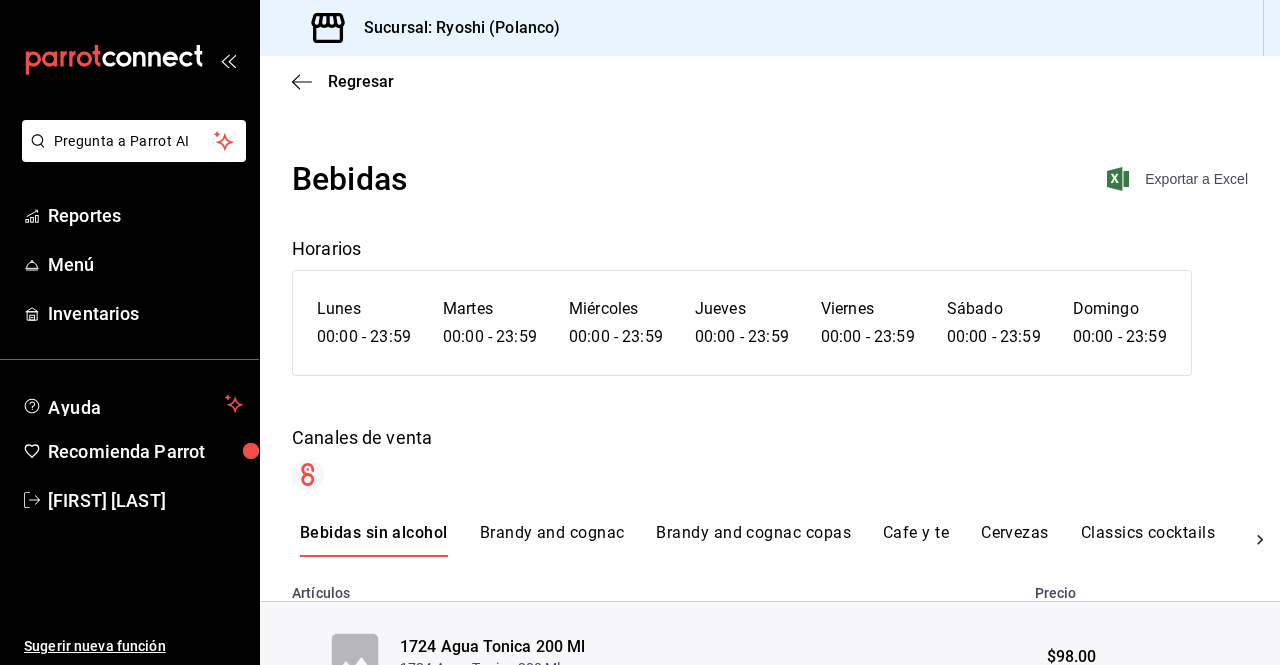 click on "Exportar a Excel" at bounding box center [1179, 179] 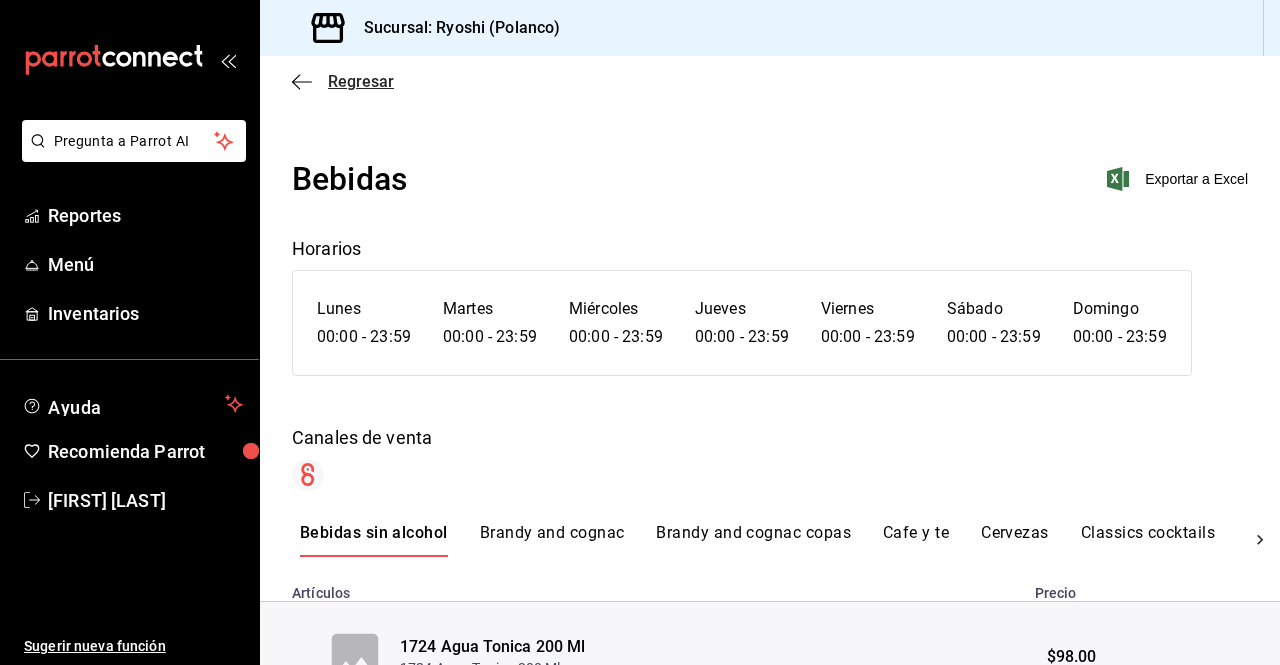 click 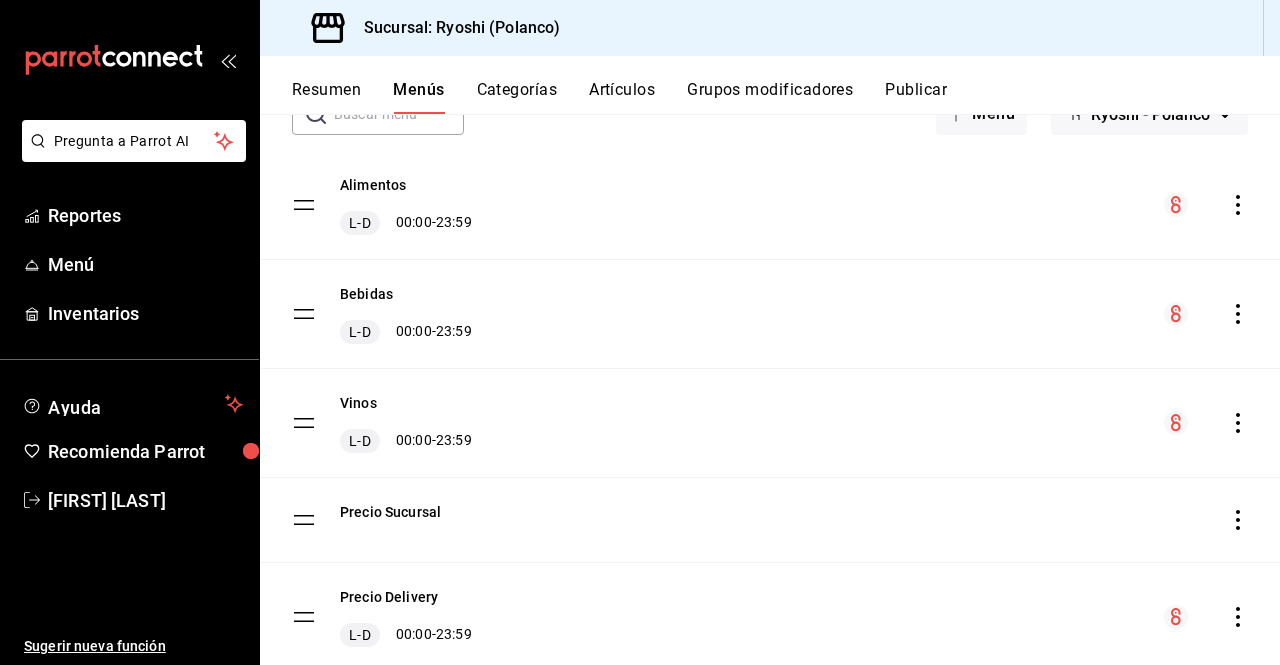 scroll, scrollTop: 137, scrollLeft: 0, axis: vertical 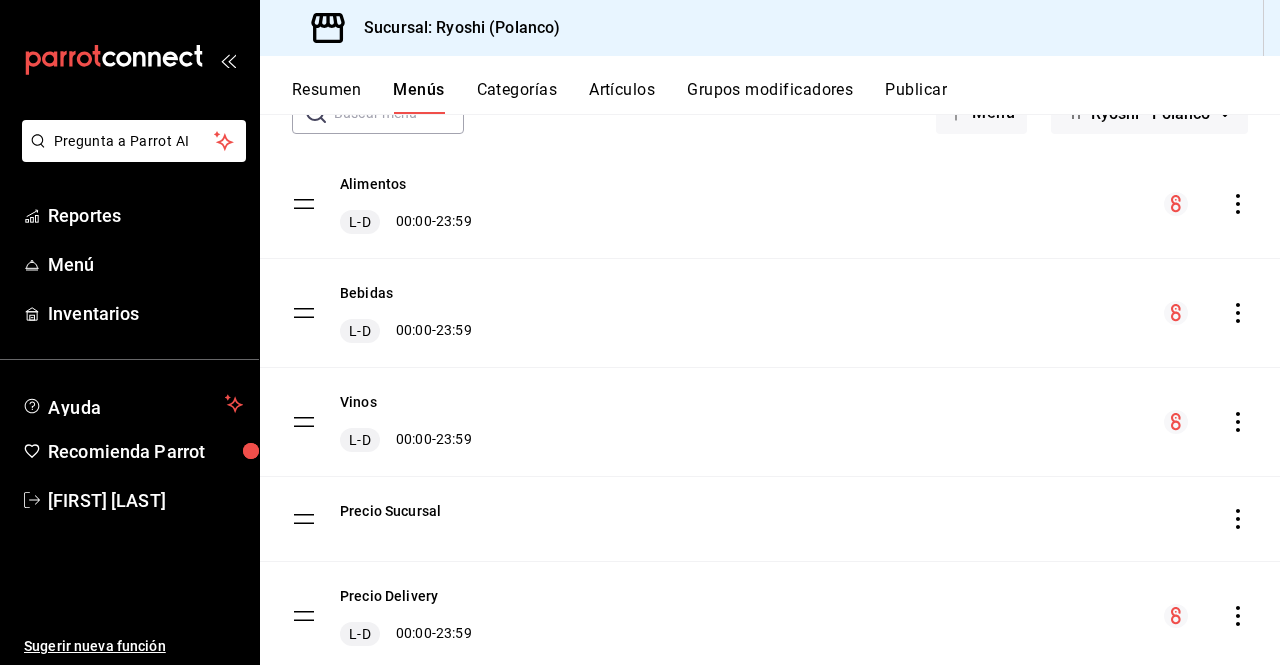click 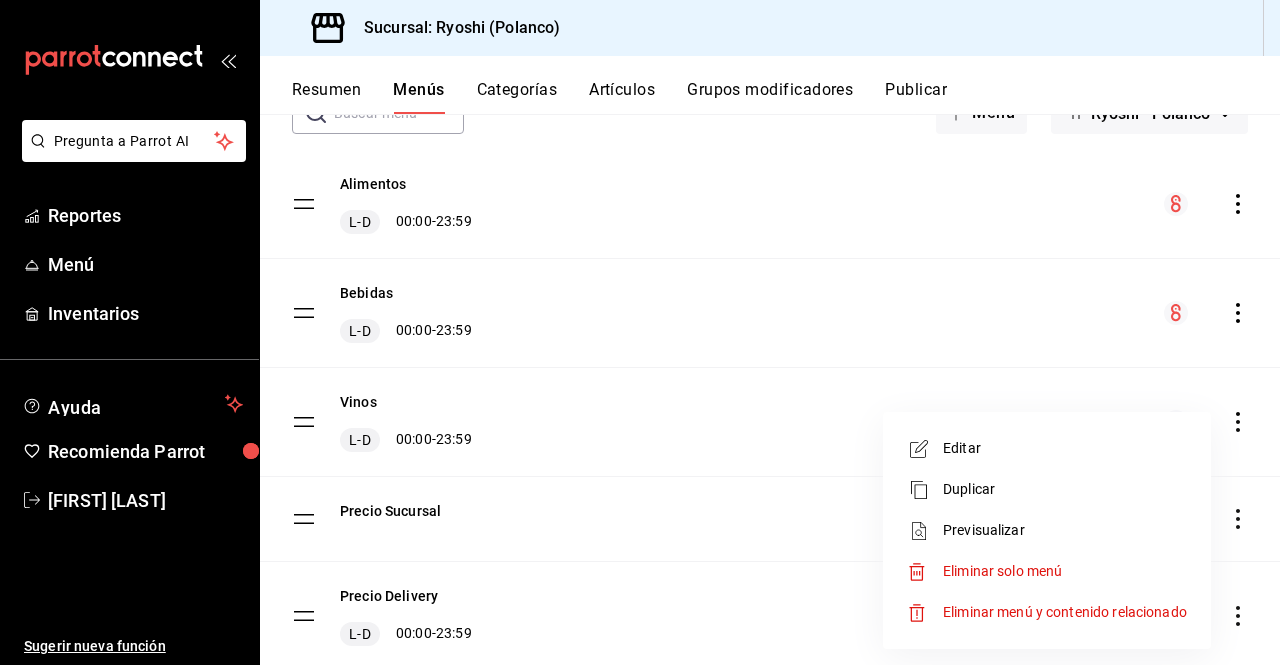 click on "Previsualizar" at bounding box center [1065, 530] 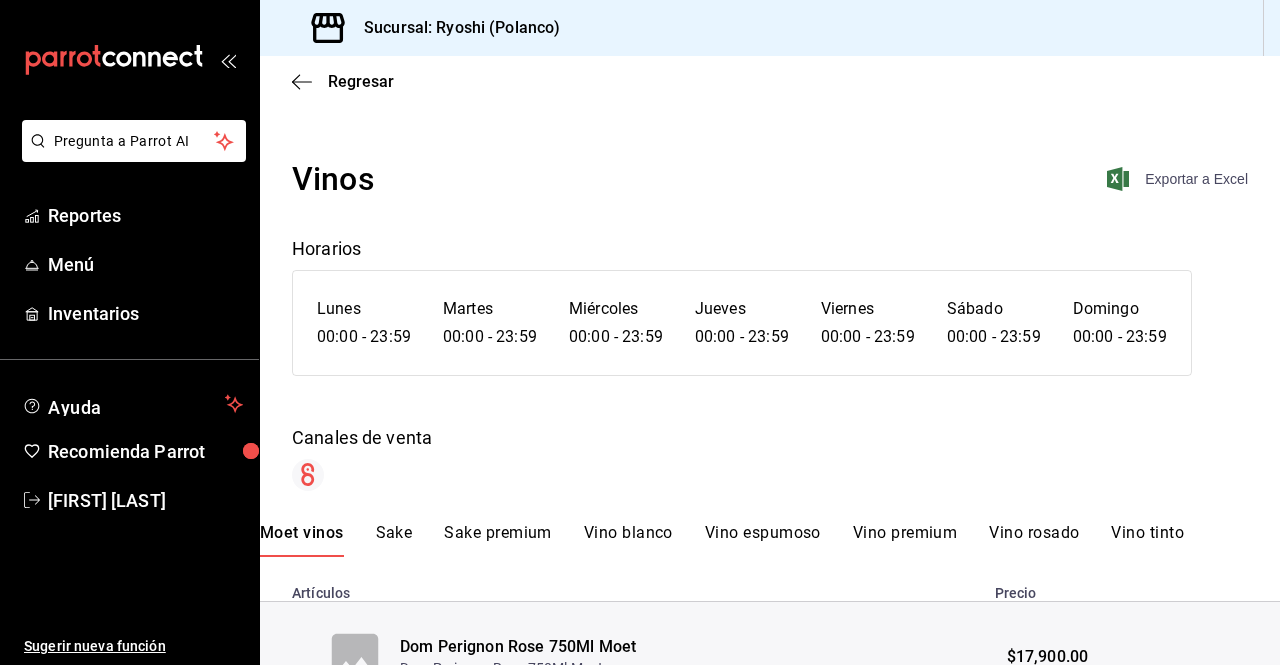 click on "Exportar a Excel" at bounding box center [1179, 179] 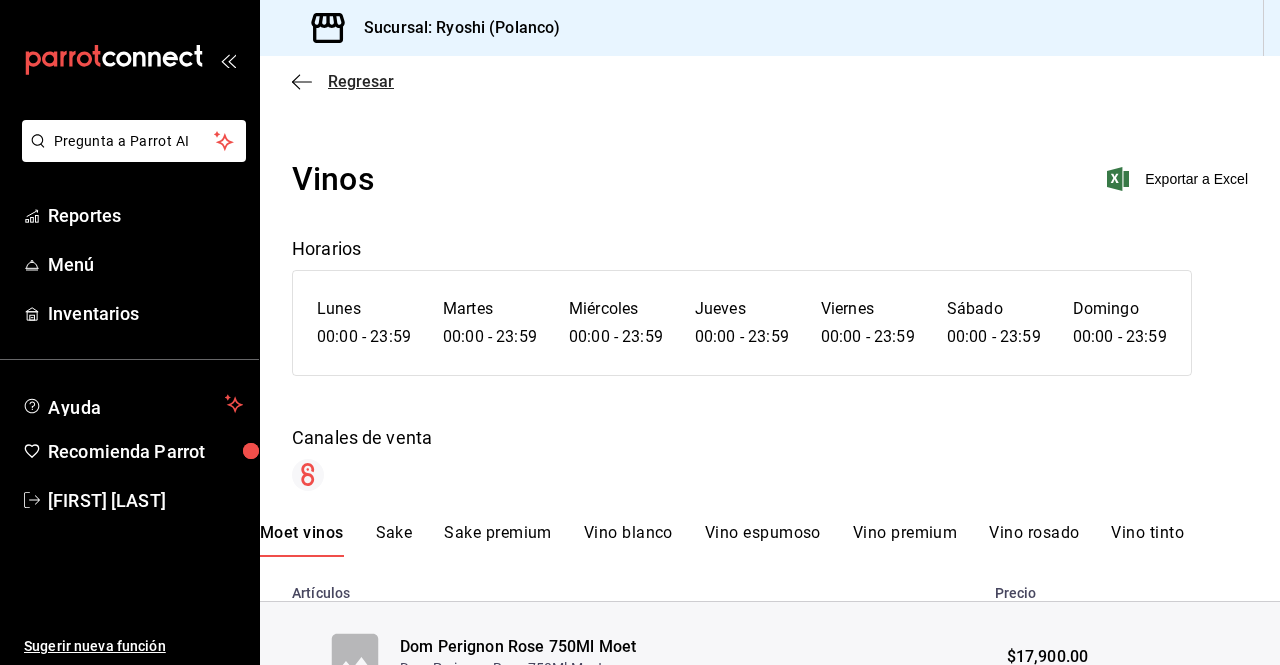 click 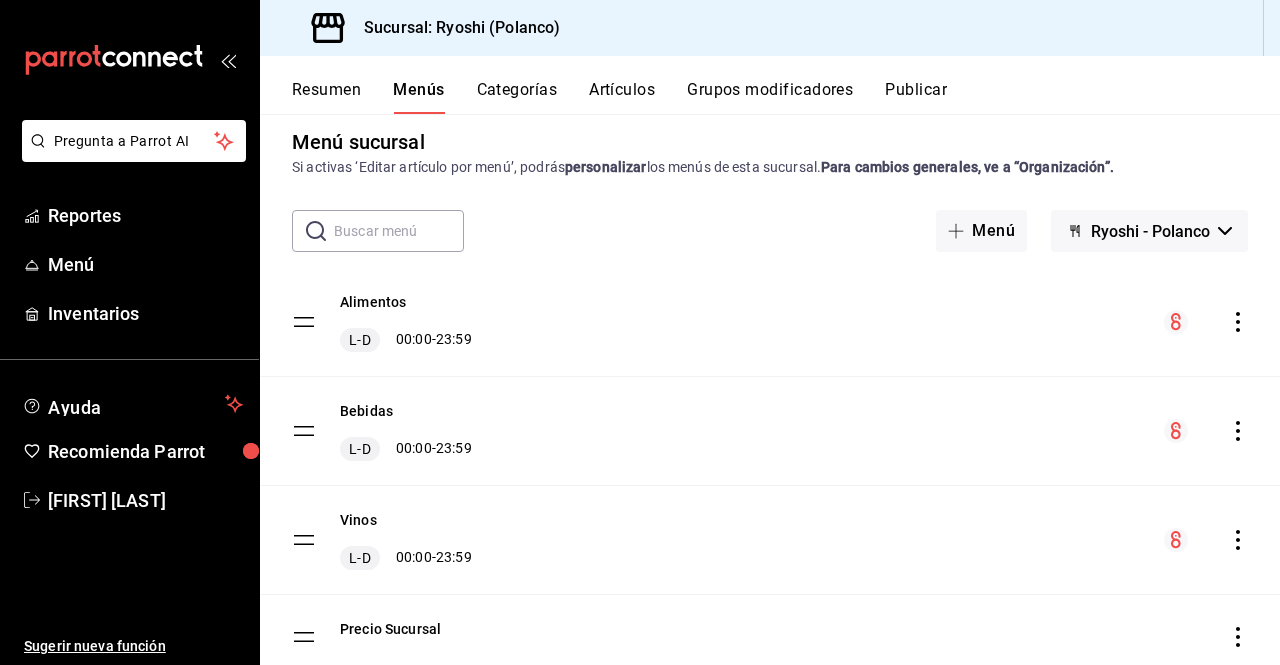 scroll, scrollTop: 0, scrollLeft: 0, axis: both 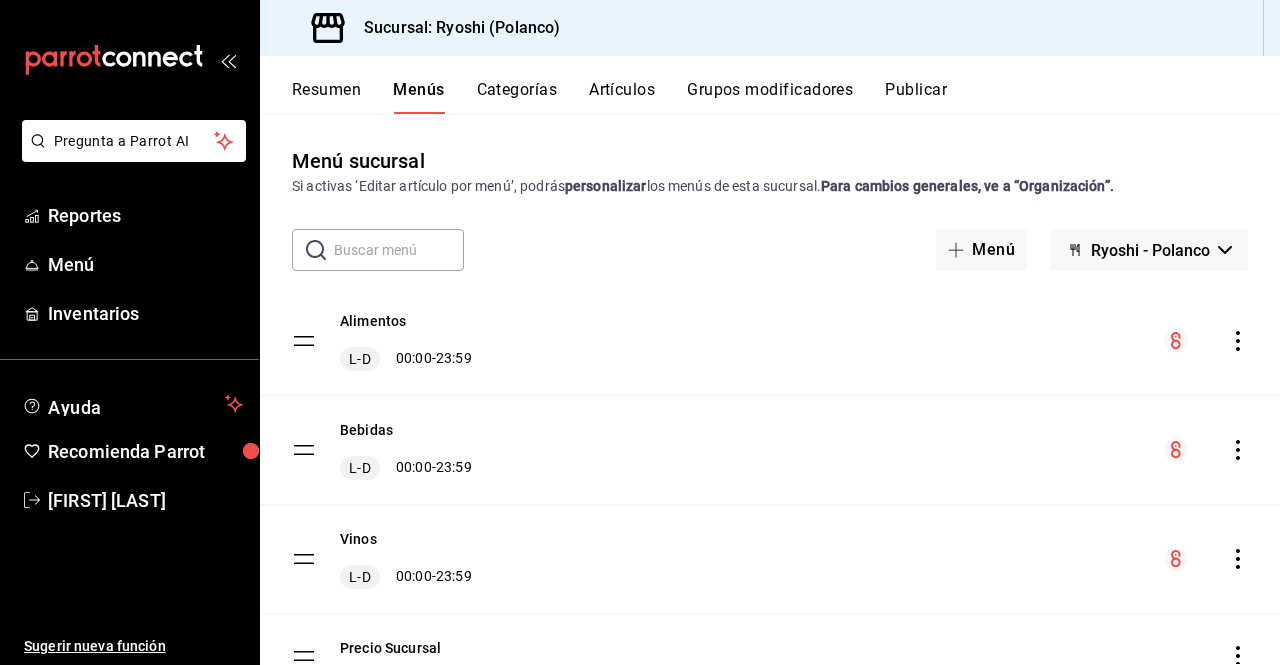 click on "Ryoshi - Polanco" at bounding box center [1150, 250] 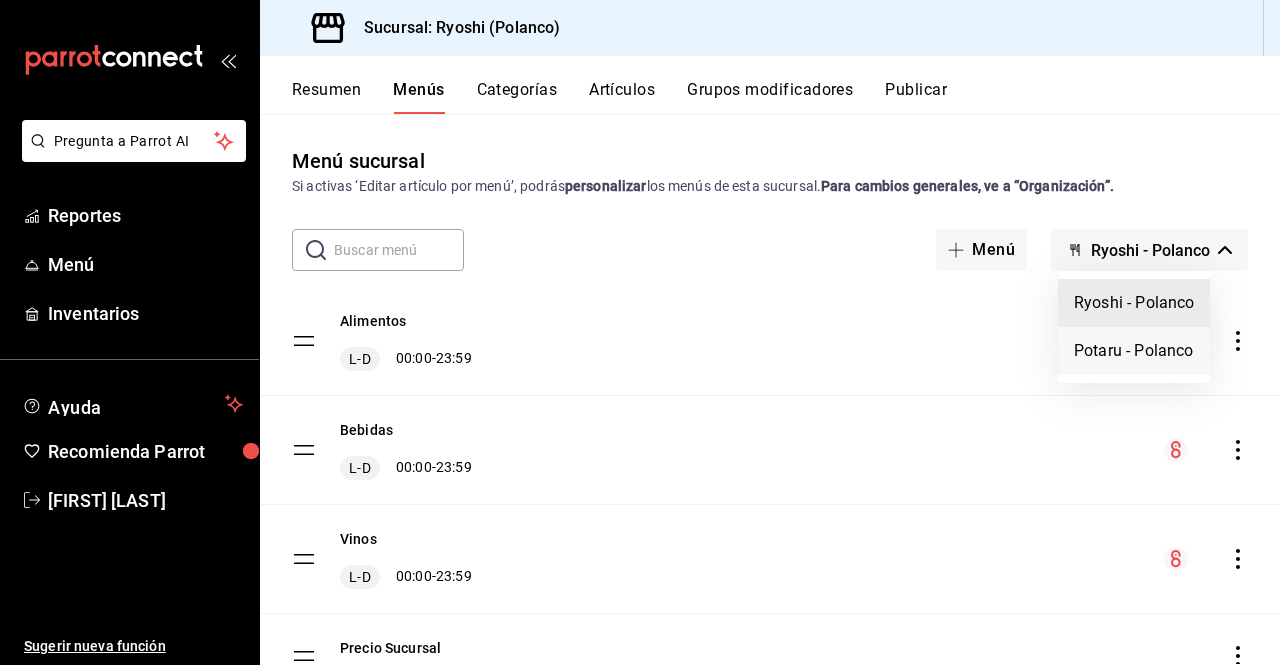 click on "Potaru - Polanco" at bounding box center [1134, 351] 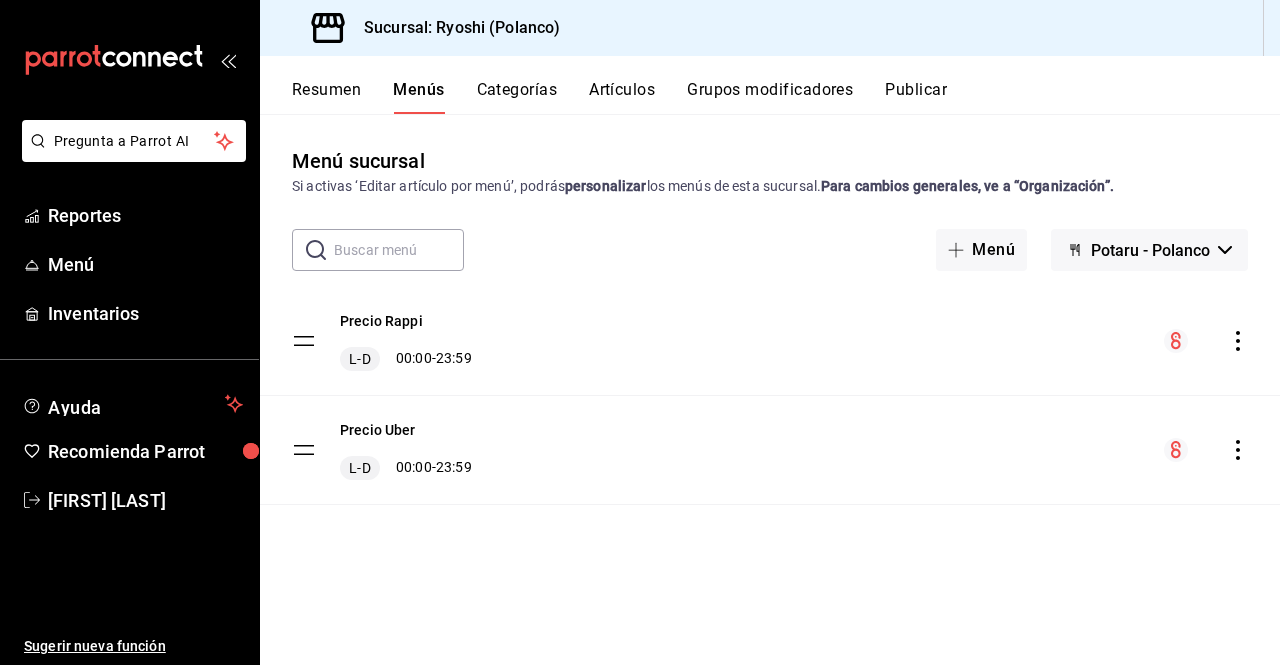 click 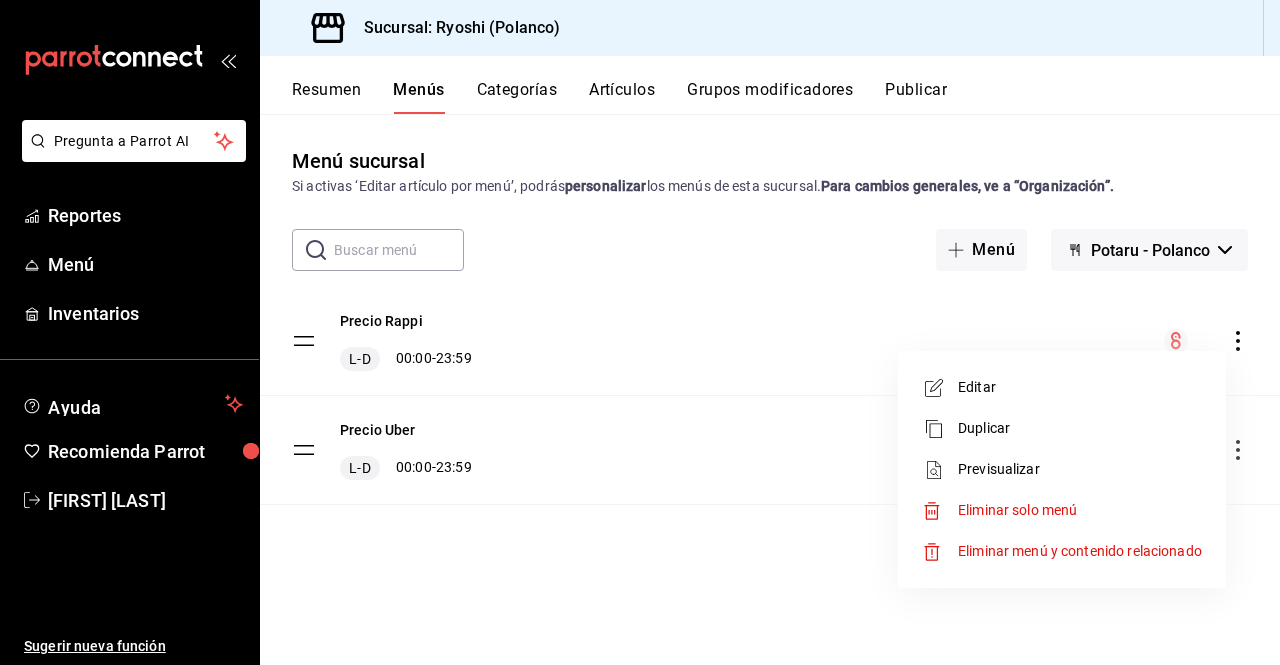 click on "Previsualizar" at bounding box center [1080, 469] 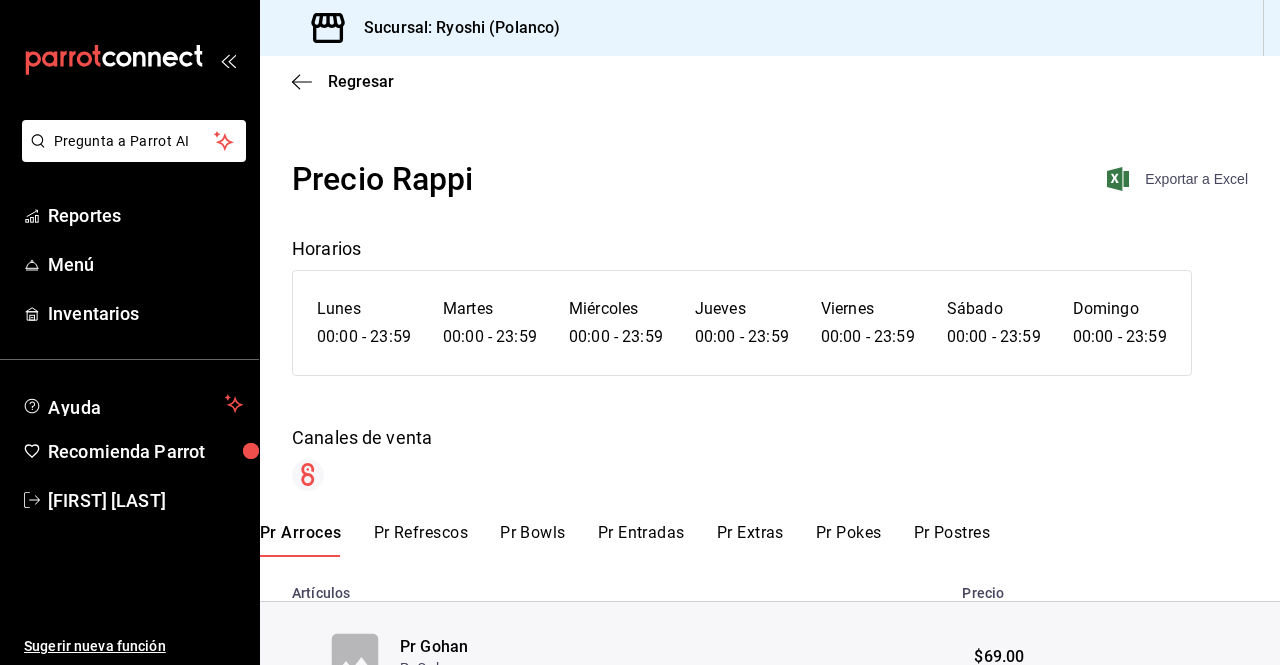 click on "Exportar a Excel" at bounding box center [1179, 179] 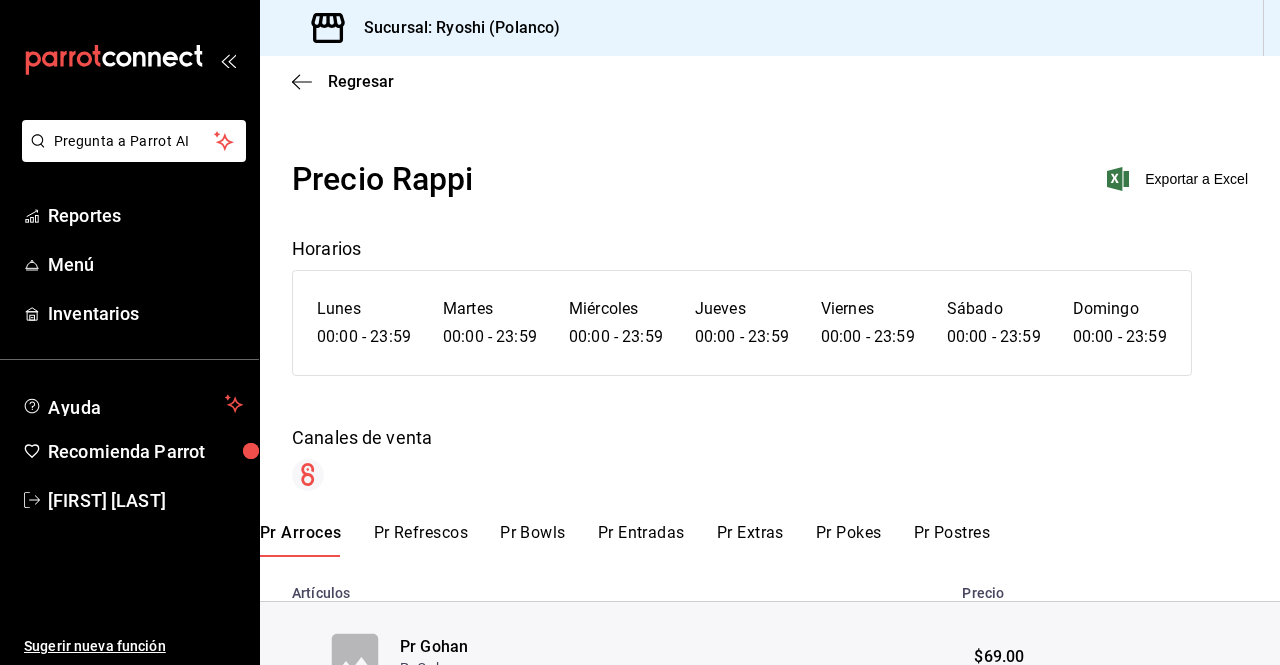 click on "Precio Rappi Exportar a Excel" at bounding box center (770, 179) 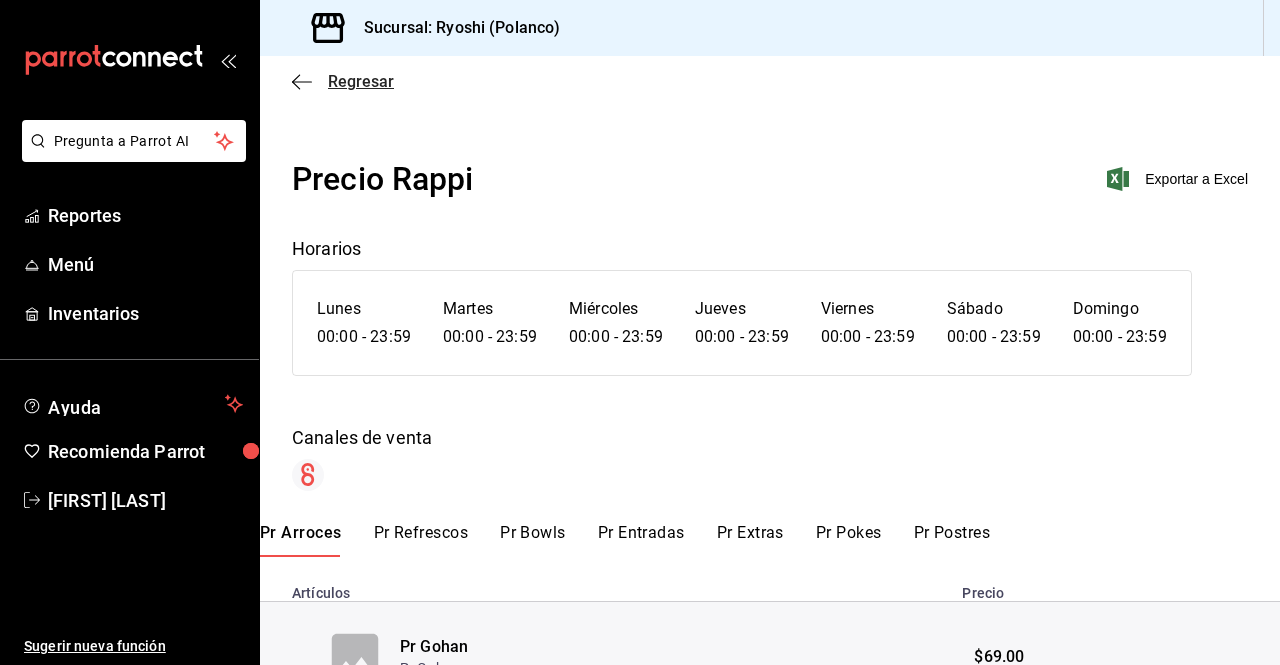click 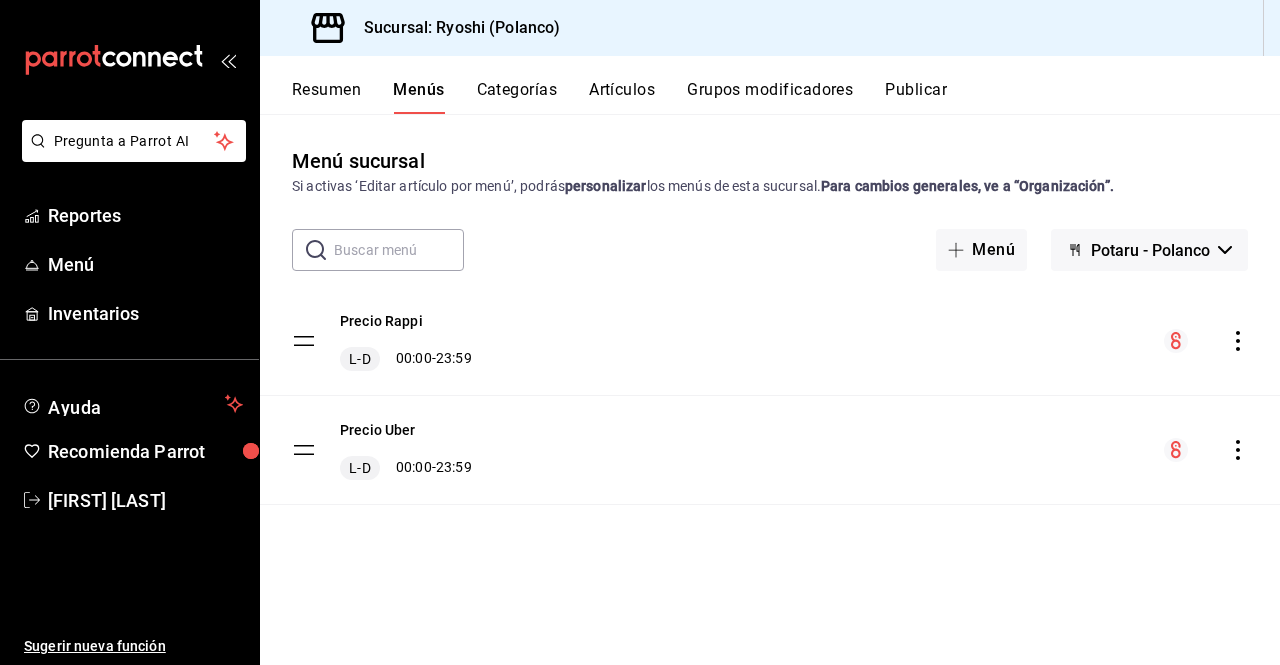 click on "Menús" at bounding box center (418, 97) 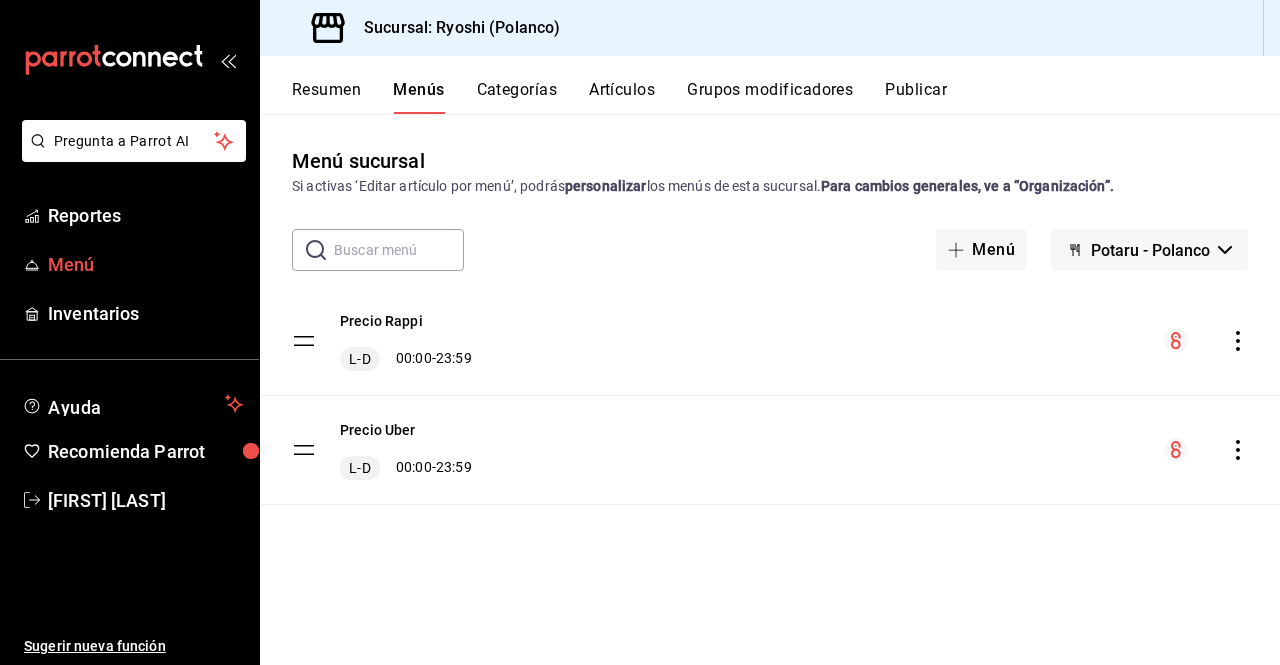 click on "Menú" at bounding box center [145, 264] 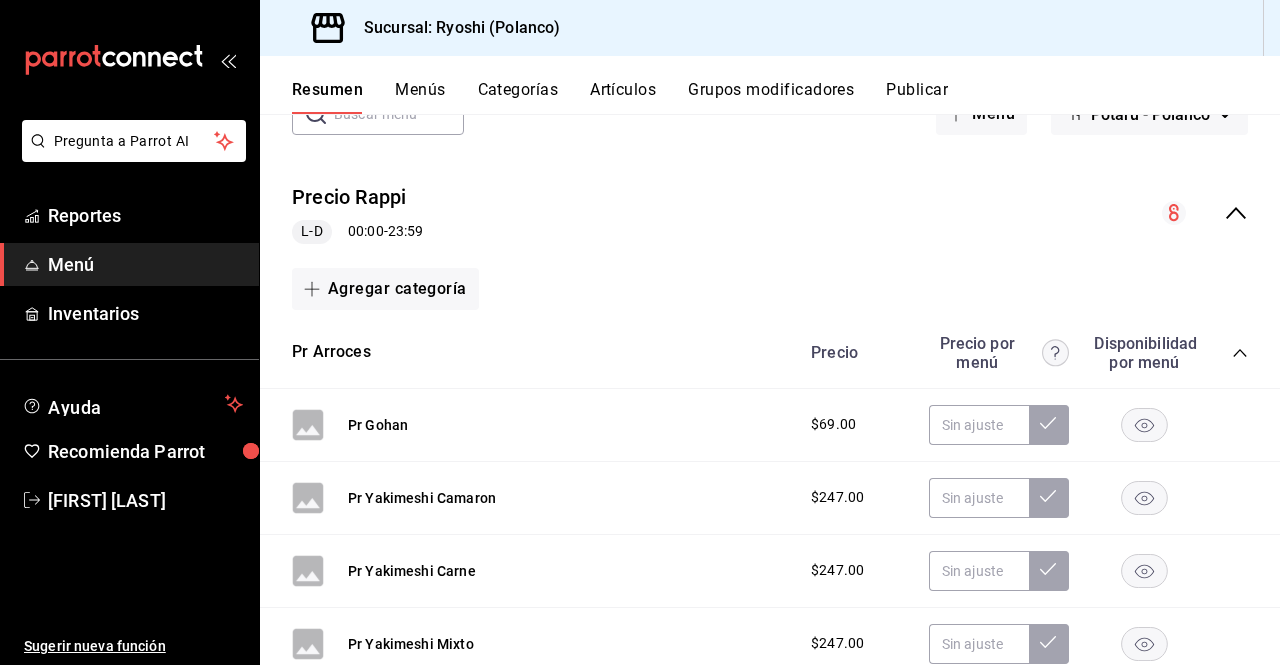scroll, scrollTop: 0, scrollLeft: 0, axis: both 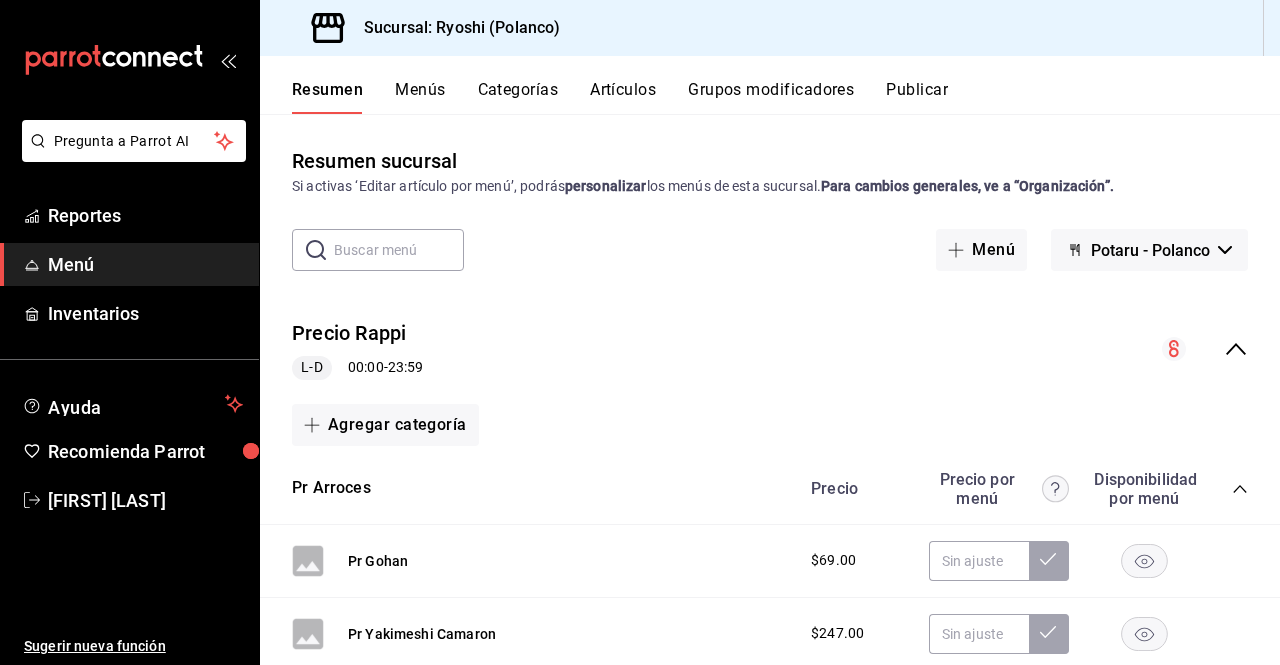 click on "Menús" at bounding box center [420, 97] 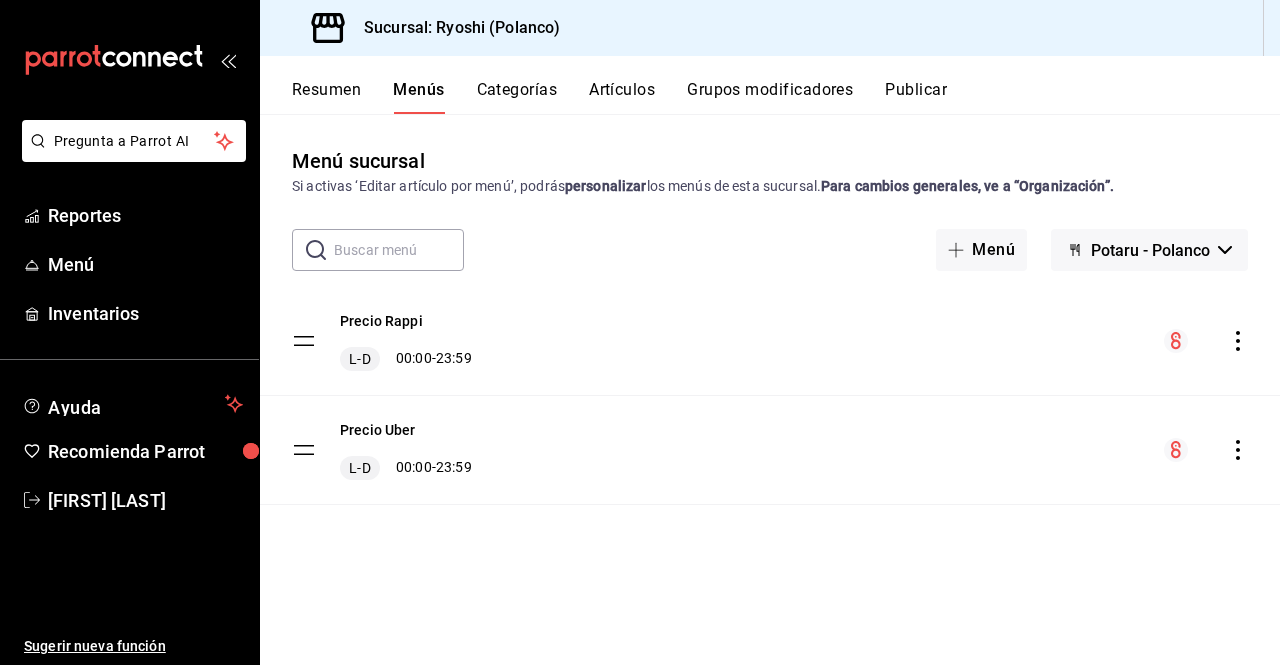 click on "Resumen" at bounding box center (326, 97) 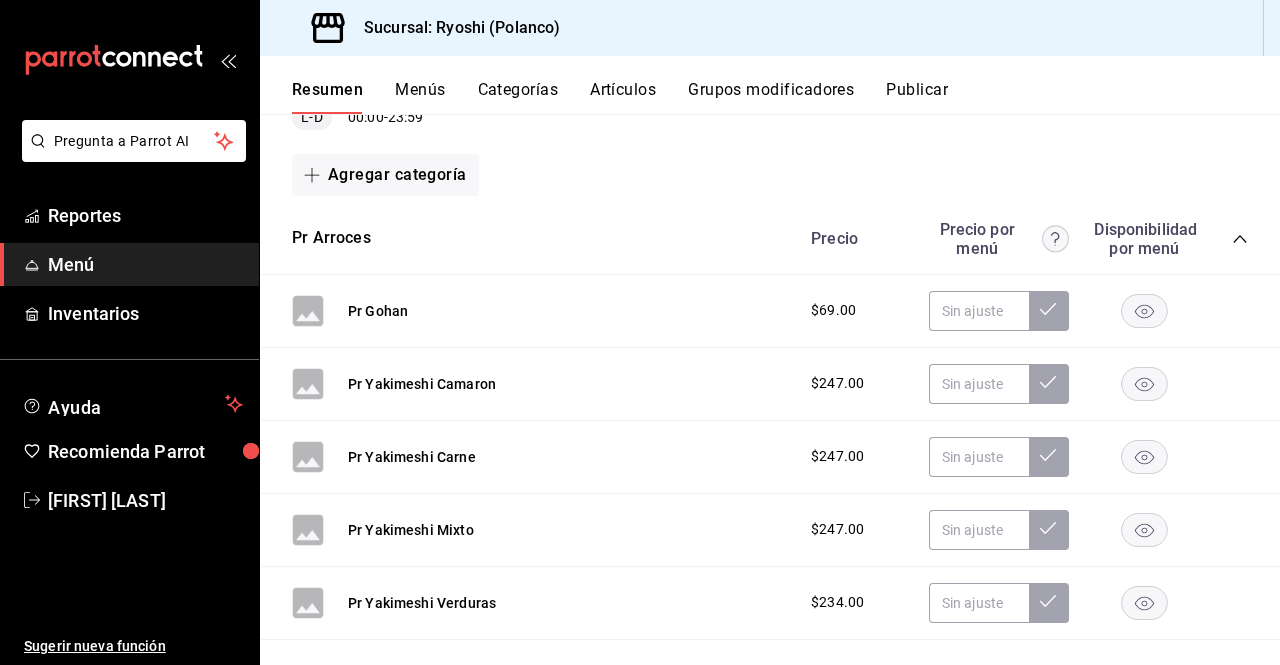 scroll, scrollTop: 0, scrollLeft: 0, axis: both 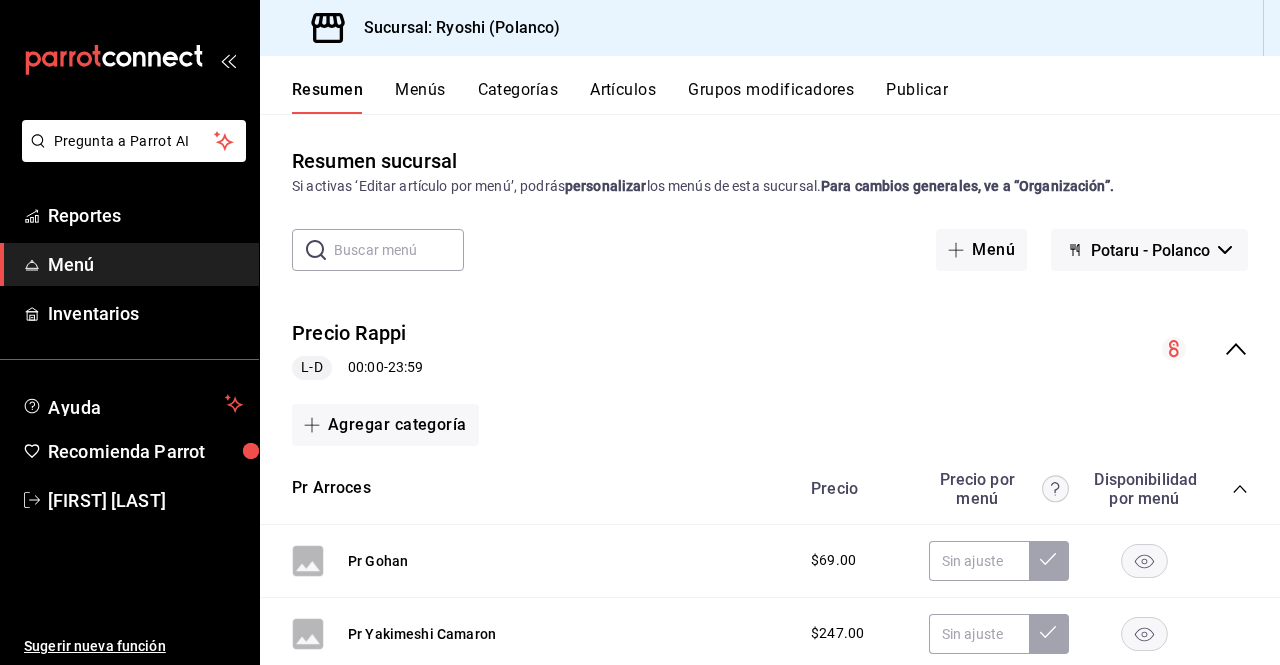 click on "Menús" at bounding box center (420, 97) 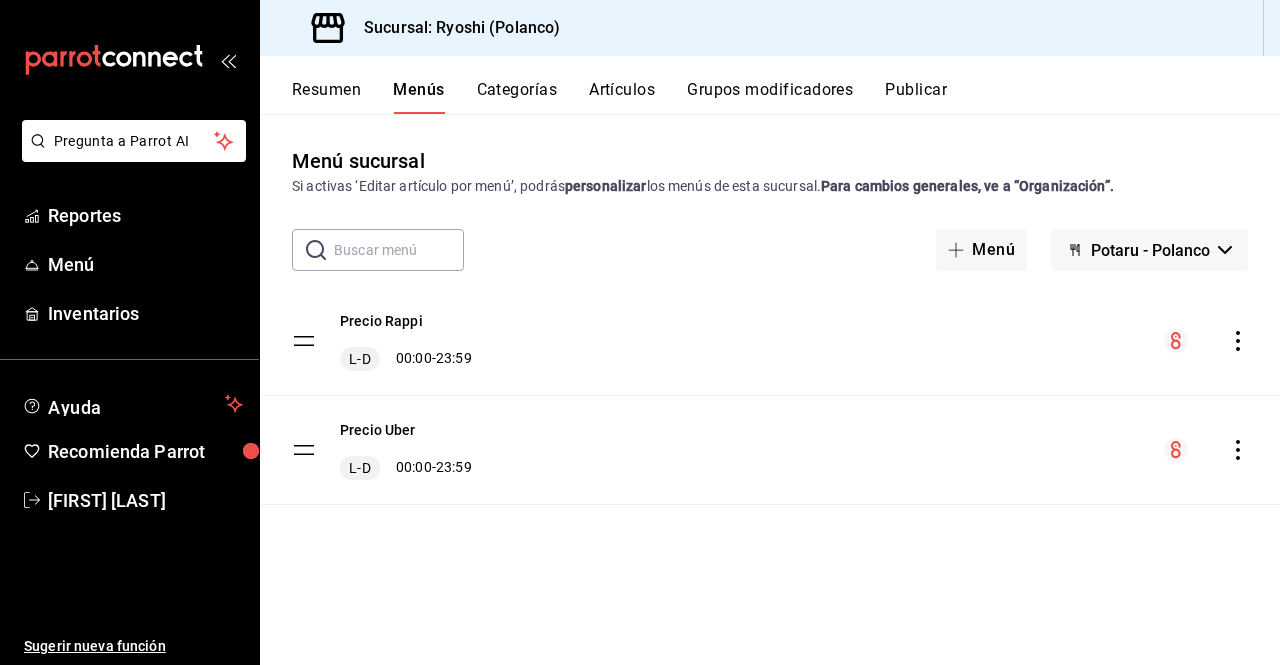 click on "Potaru - Polanco" at bounding box center [1150, 250] 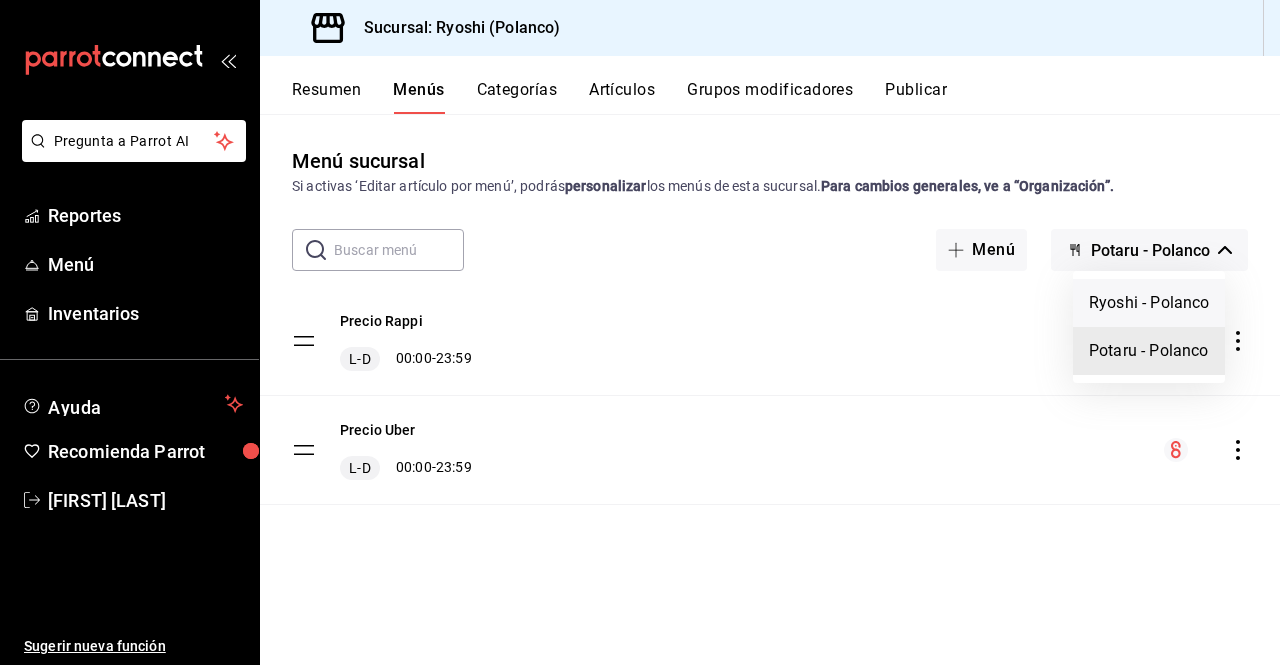 click on "Ryoshi - Polanco" at bounding box center (1149, 303) 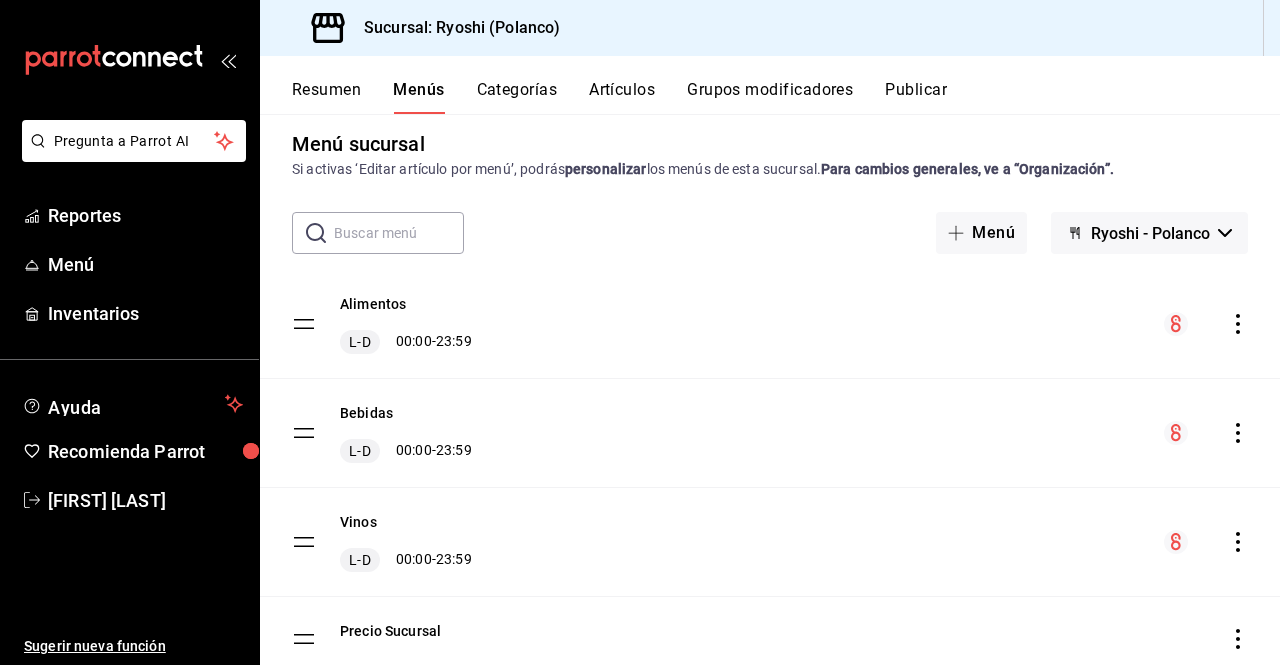 scroll, scrollTop: 0, scrollLeft: 0, axis: both 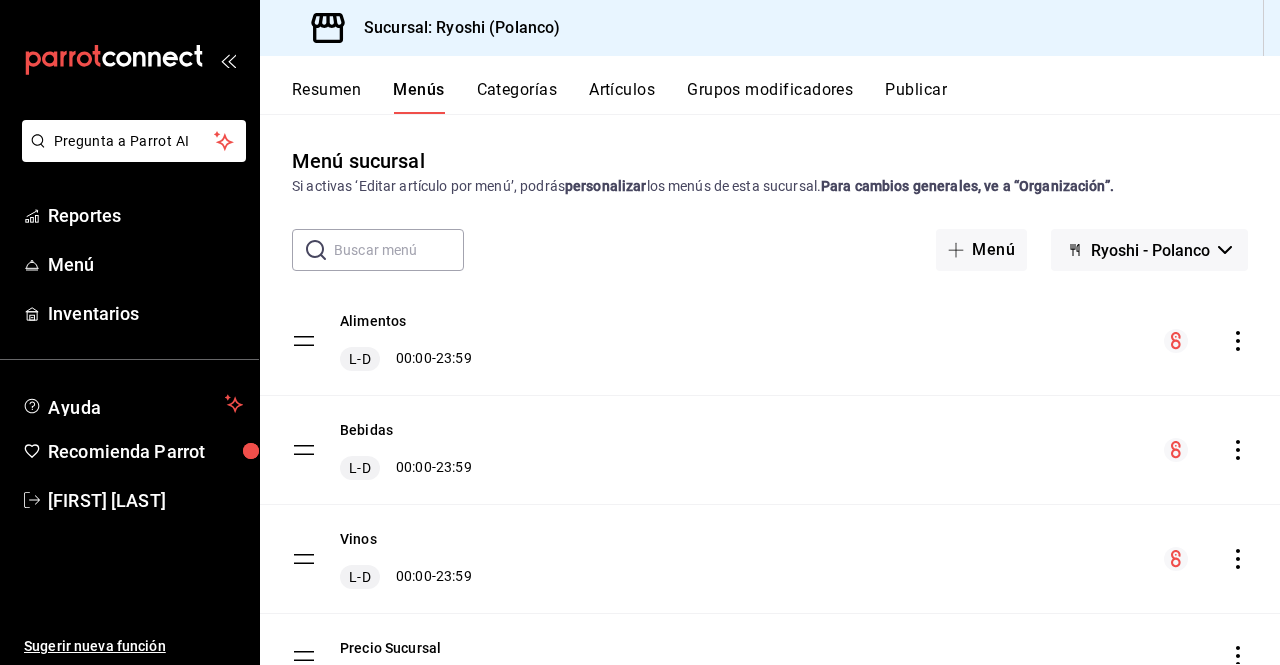 click 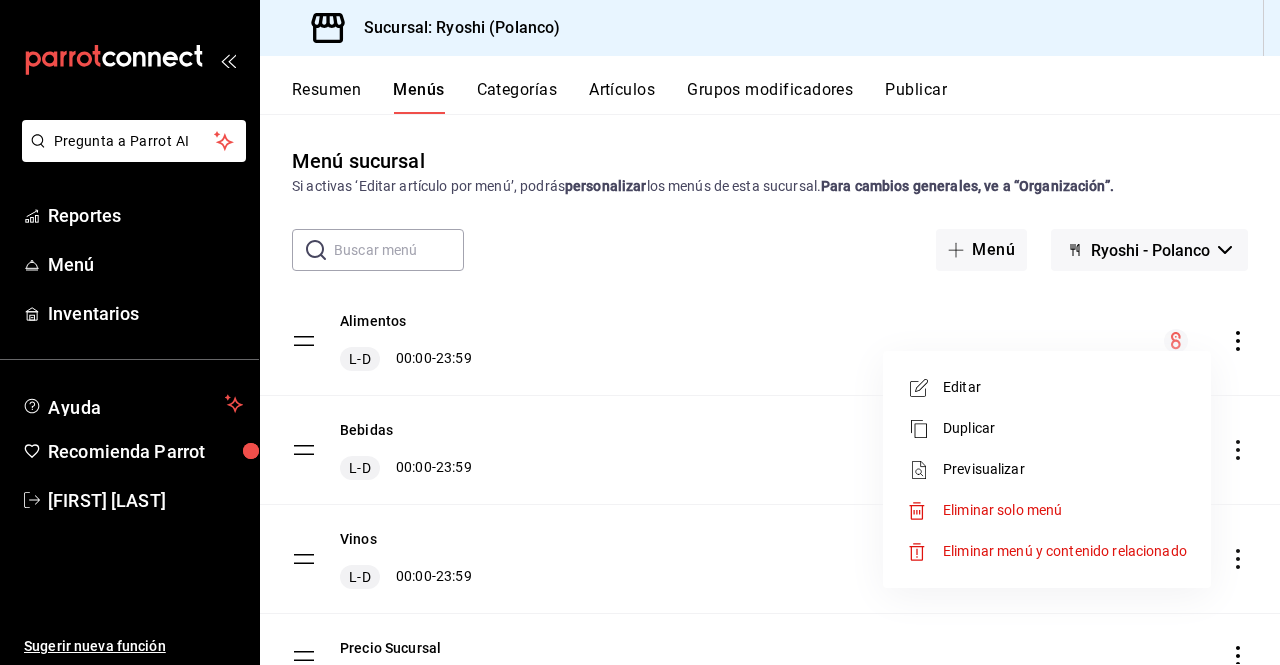 click at bounding box center [640, 332] 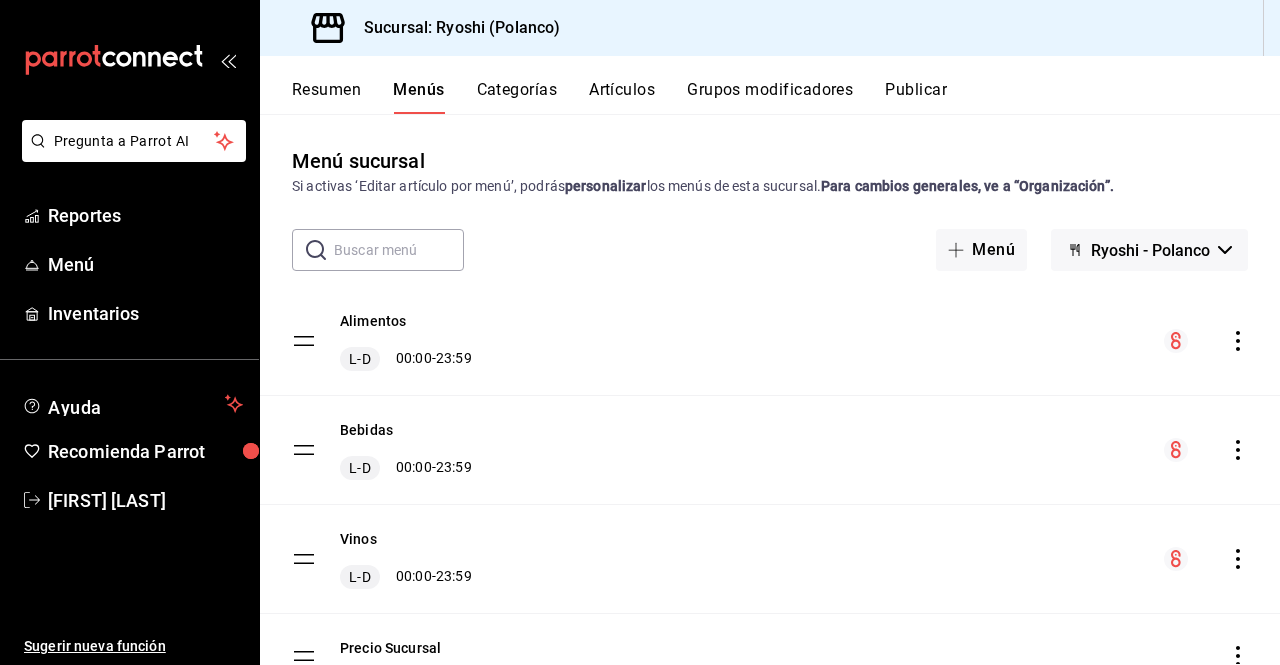 click 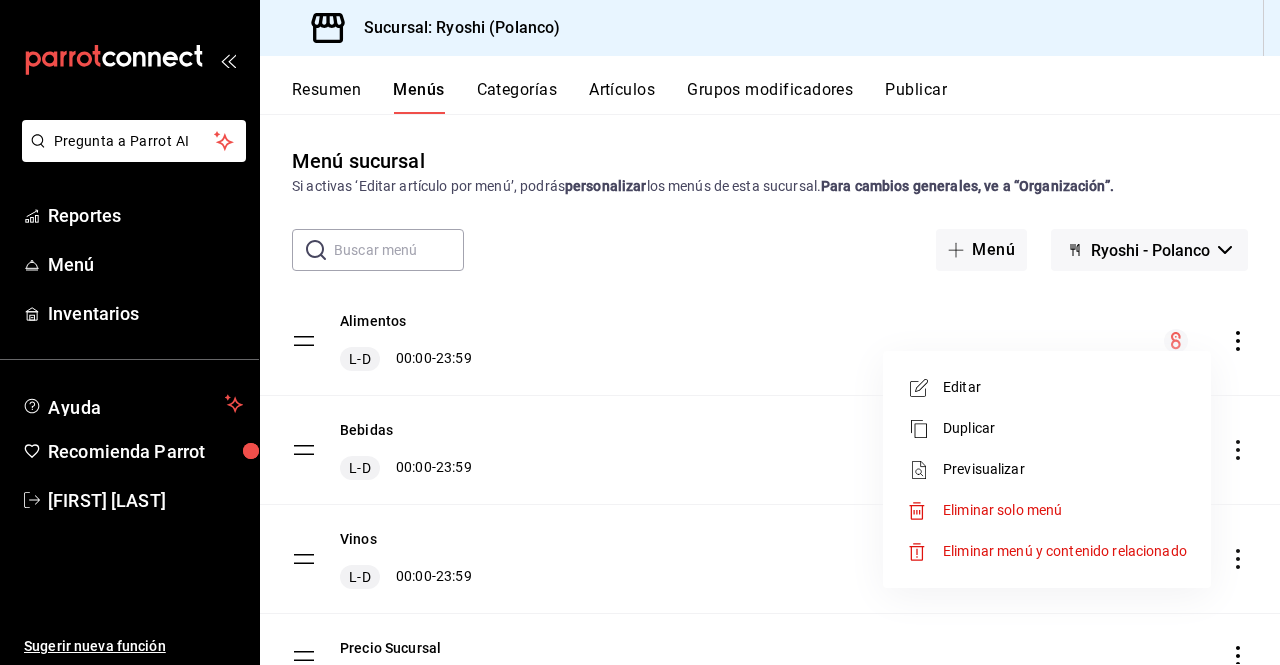 click on "Previsualizar" at bounding box center [1065, 469] 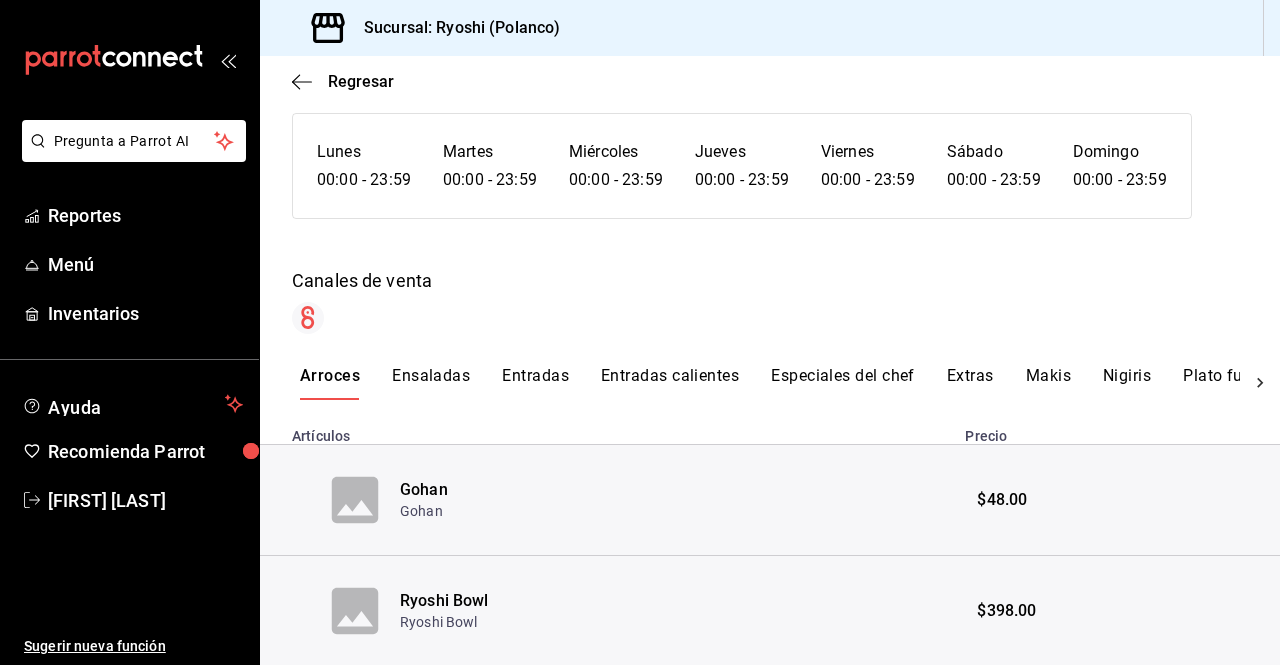 scroll, scrollTop: 0, scrollLeft: 0, axis: both 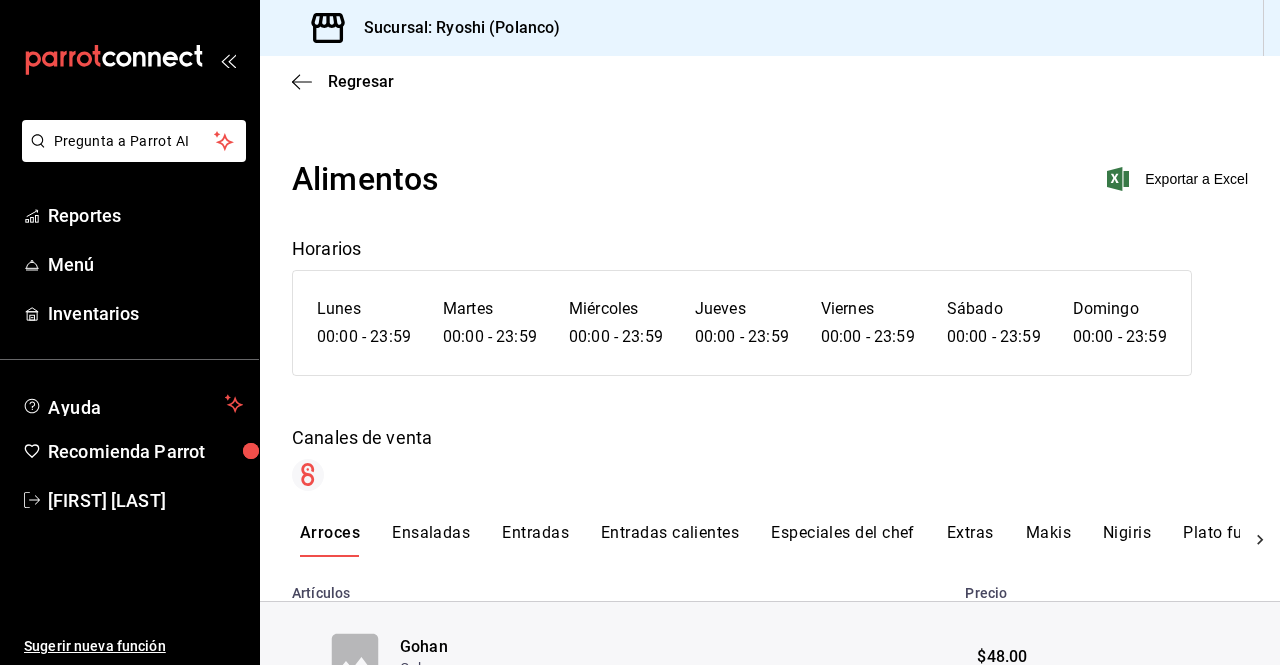 click on "Regresar" at bounding box center (770, 81) 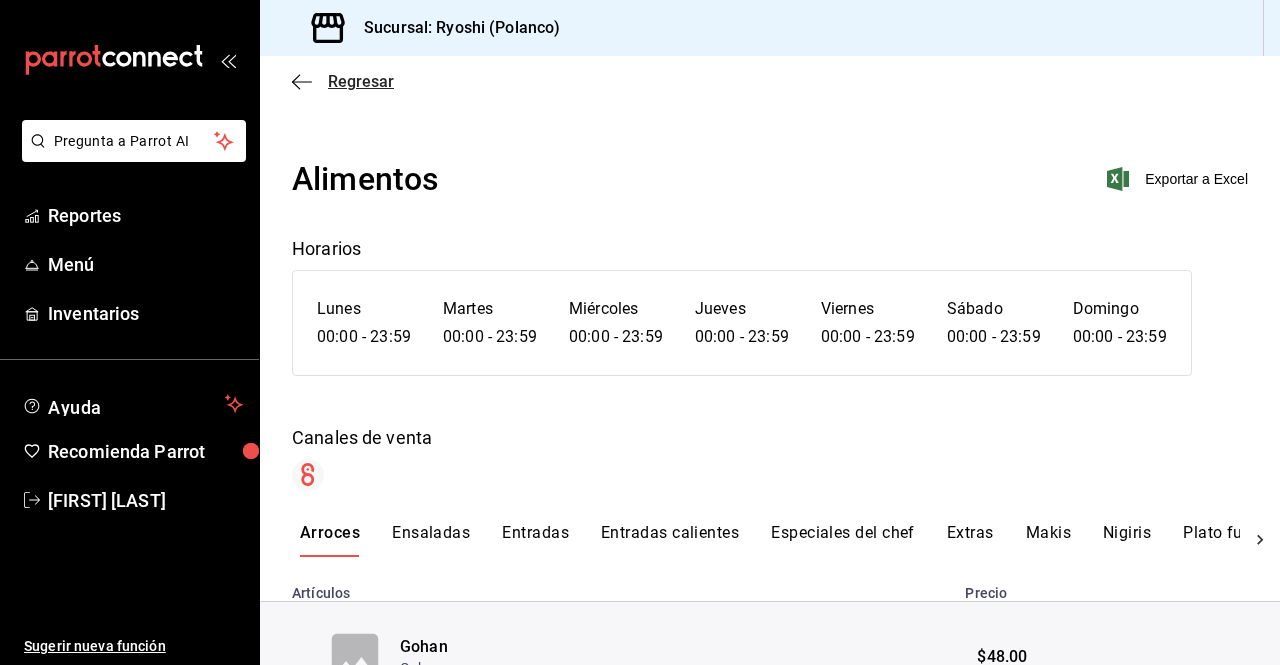 click 